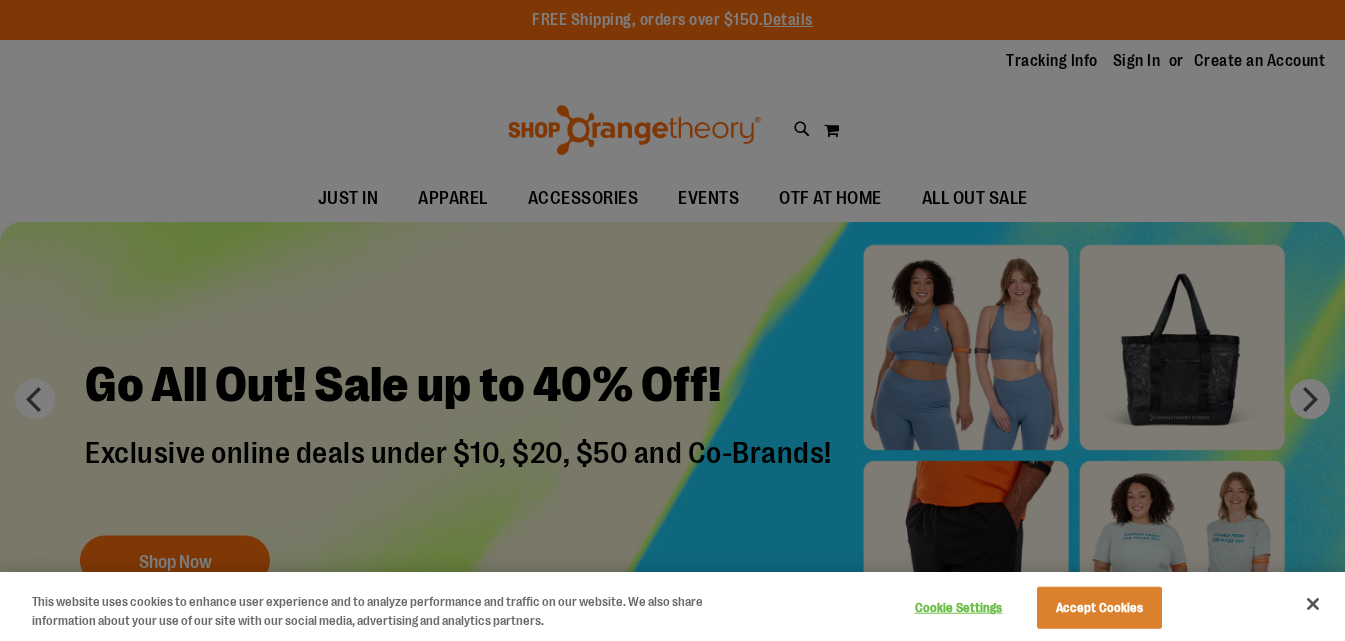 scroll, scrollTop: 0, scrollLeft: 0, axis: both 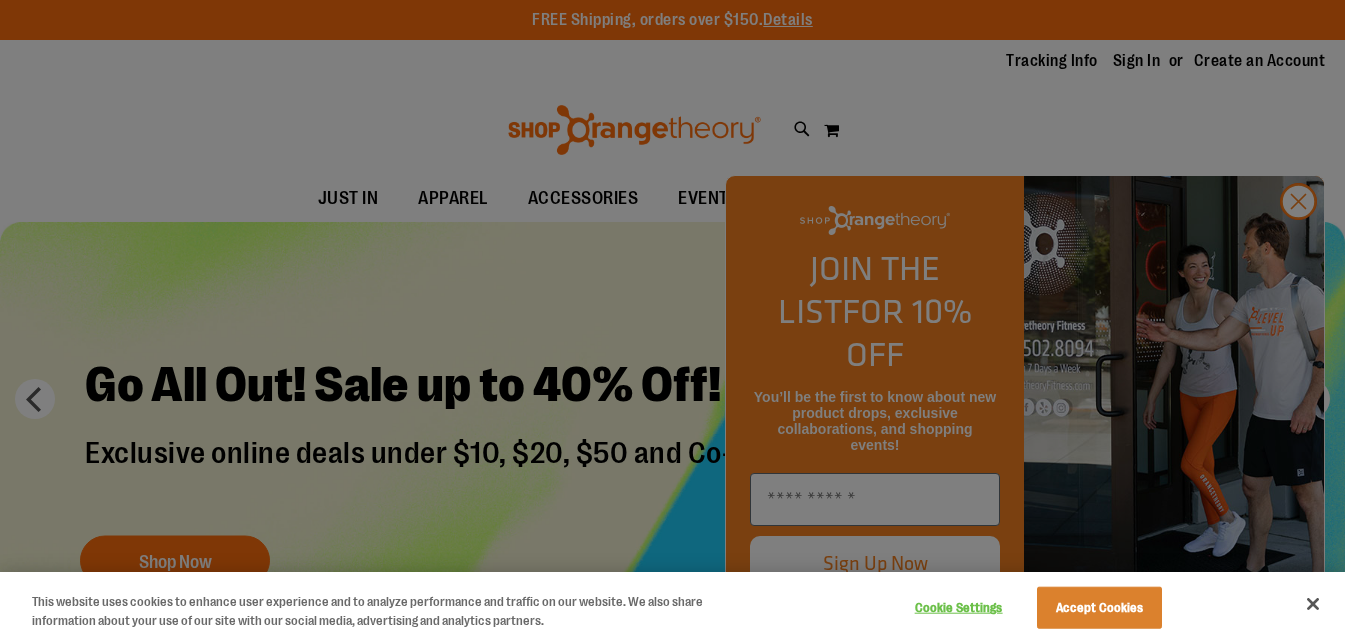 type on "**********" 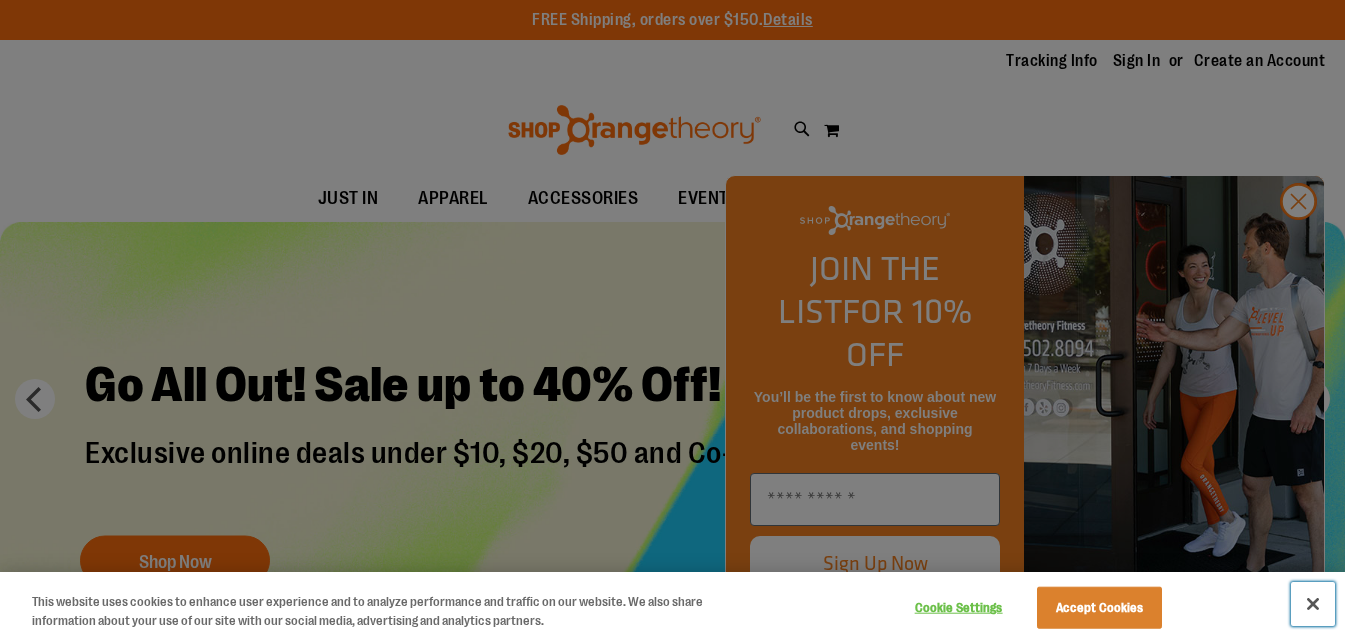click at bounding box center (1313, 604) 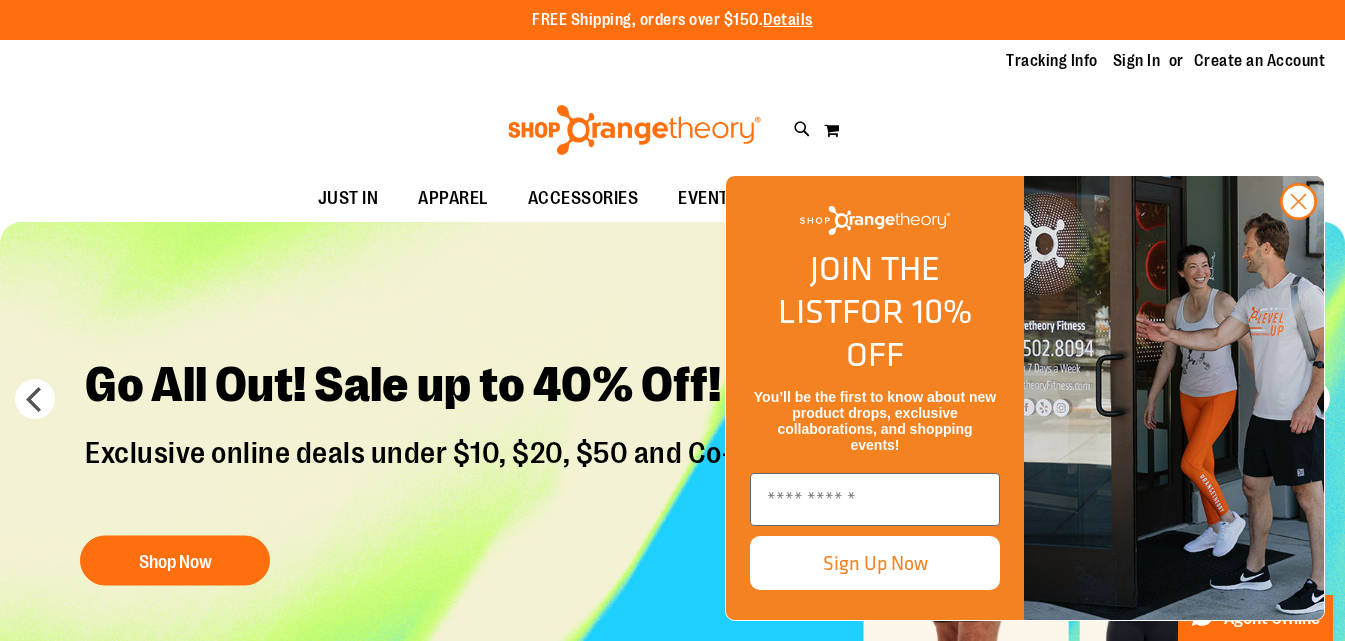 click 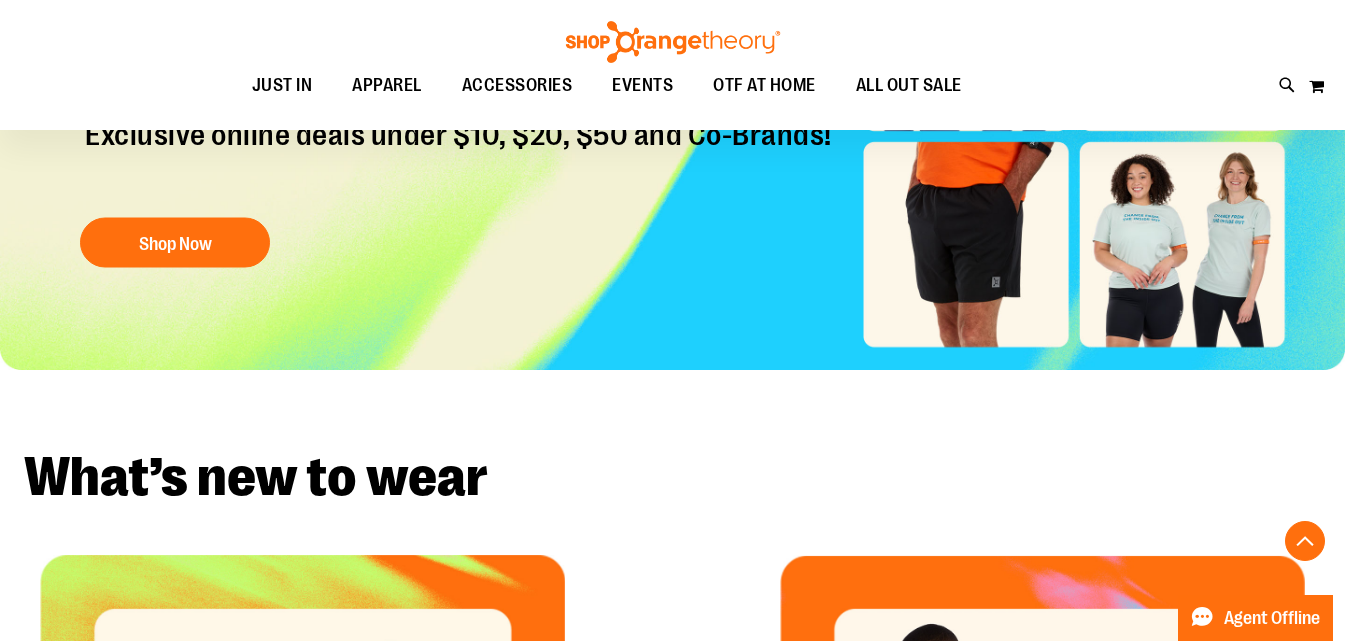 scroll, scrollTop: 99, scrollLeft: 0, axis: vertical 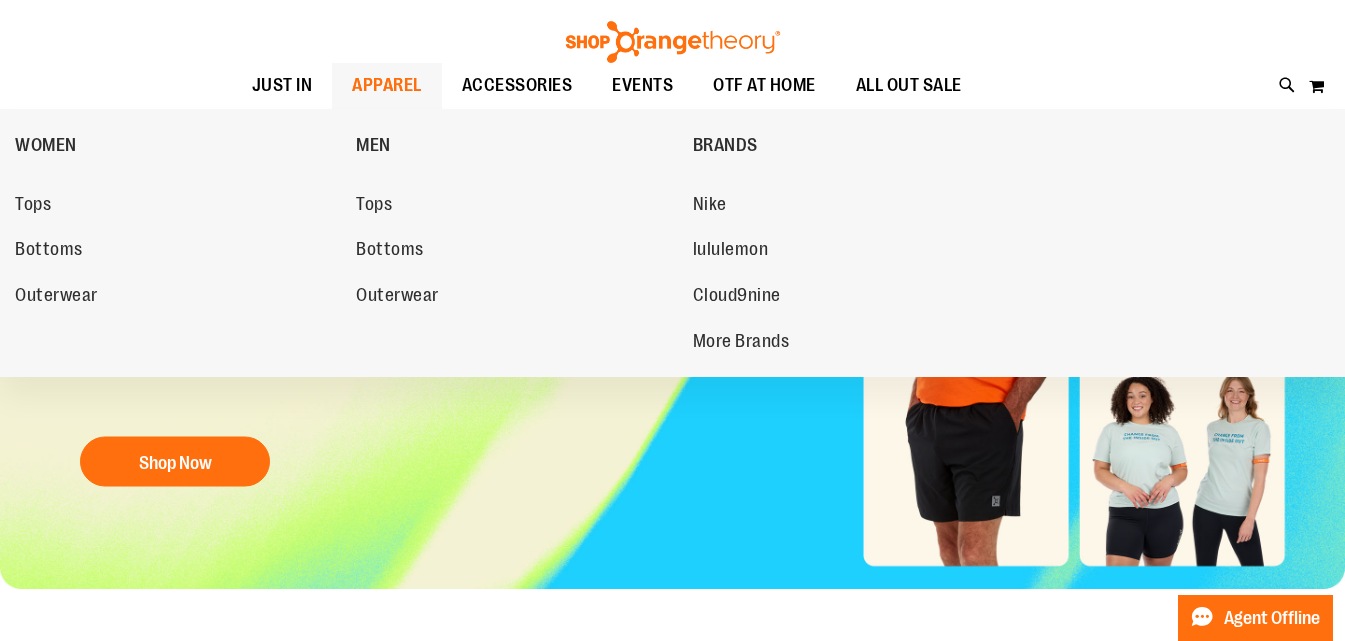 click on "APPAREL" at bounding box center [387, 85] 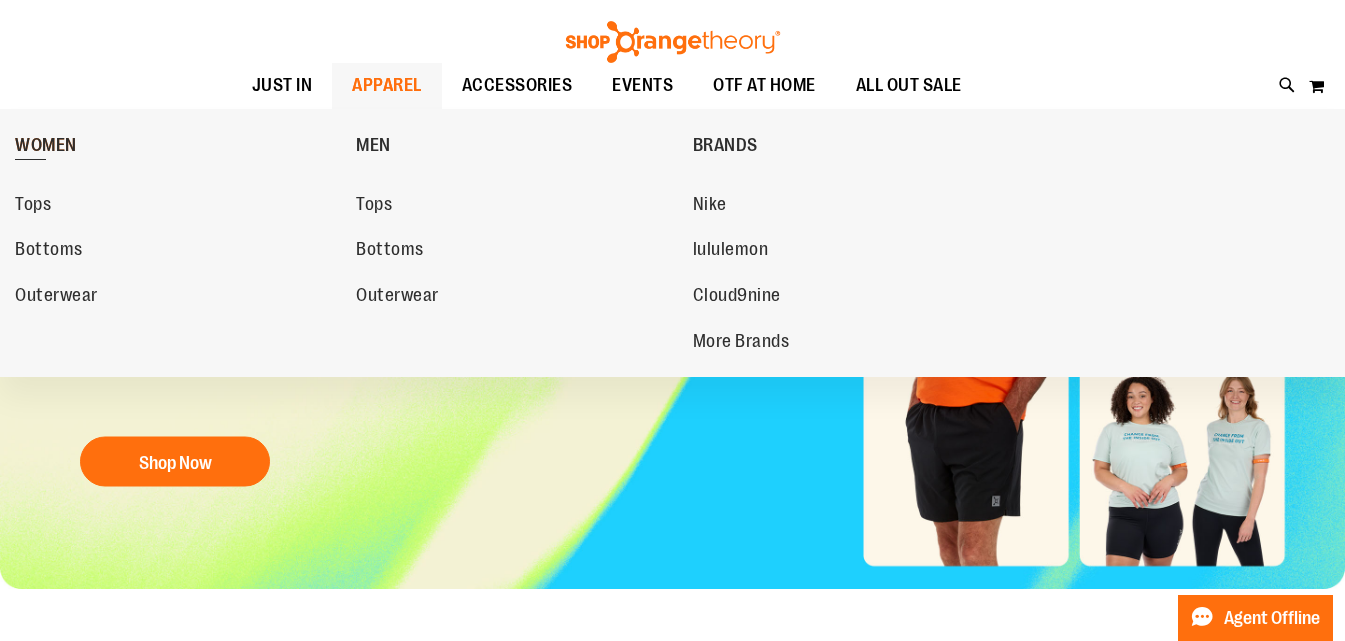 click on "WOMEN" at bounding box center [46, 147] 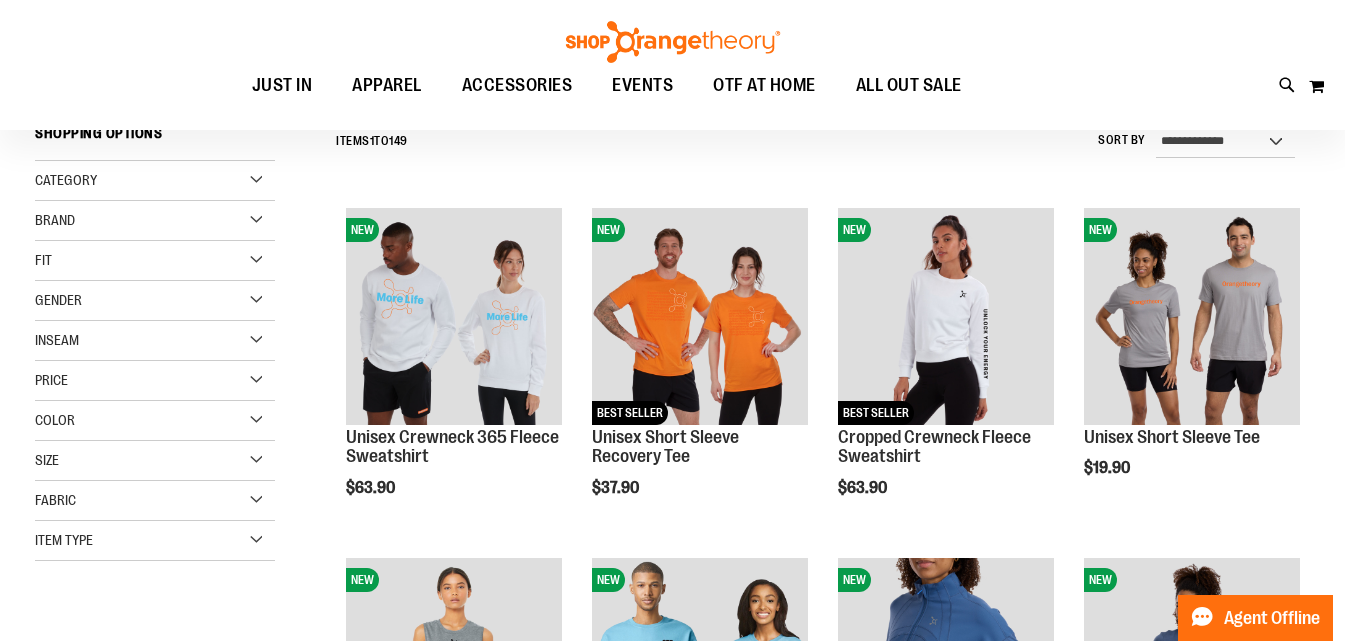 scroll, scrollTop: 599, scrollLeft: 0, axis: vertical 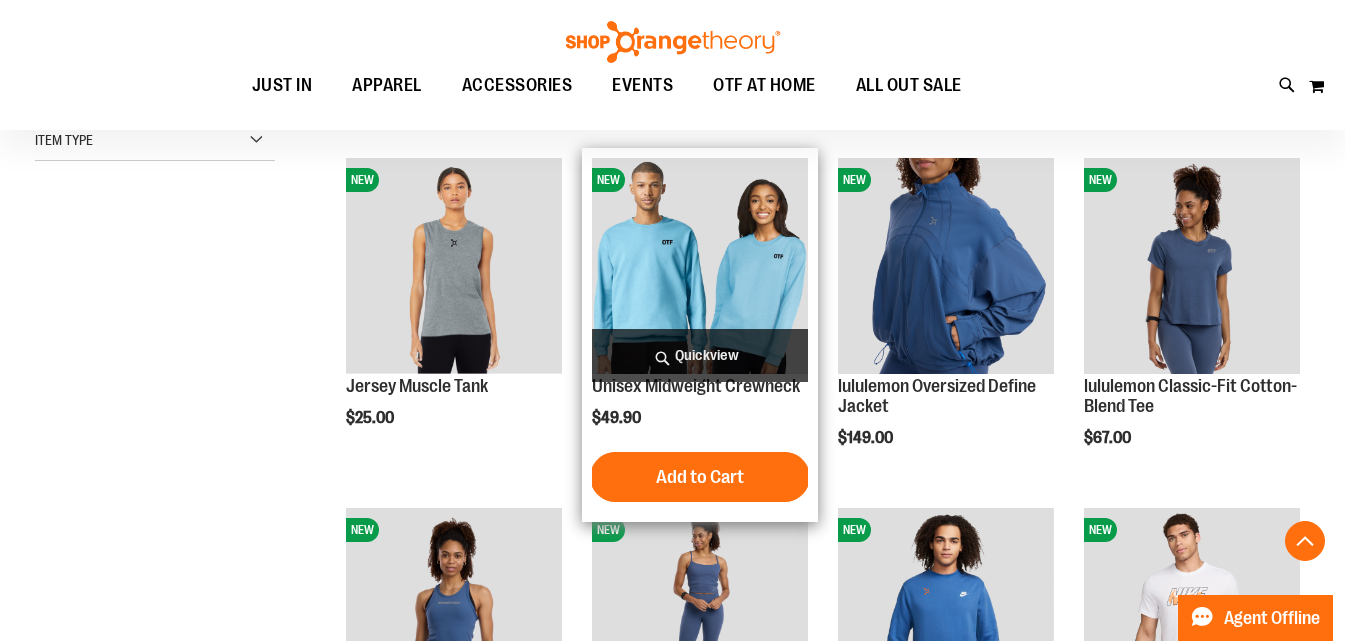 type on "**********" 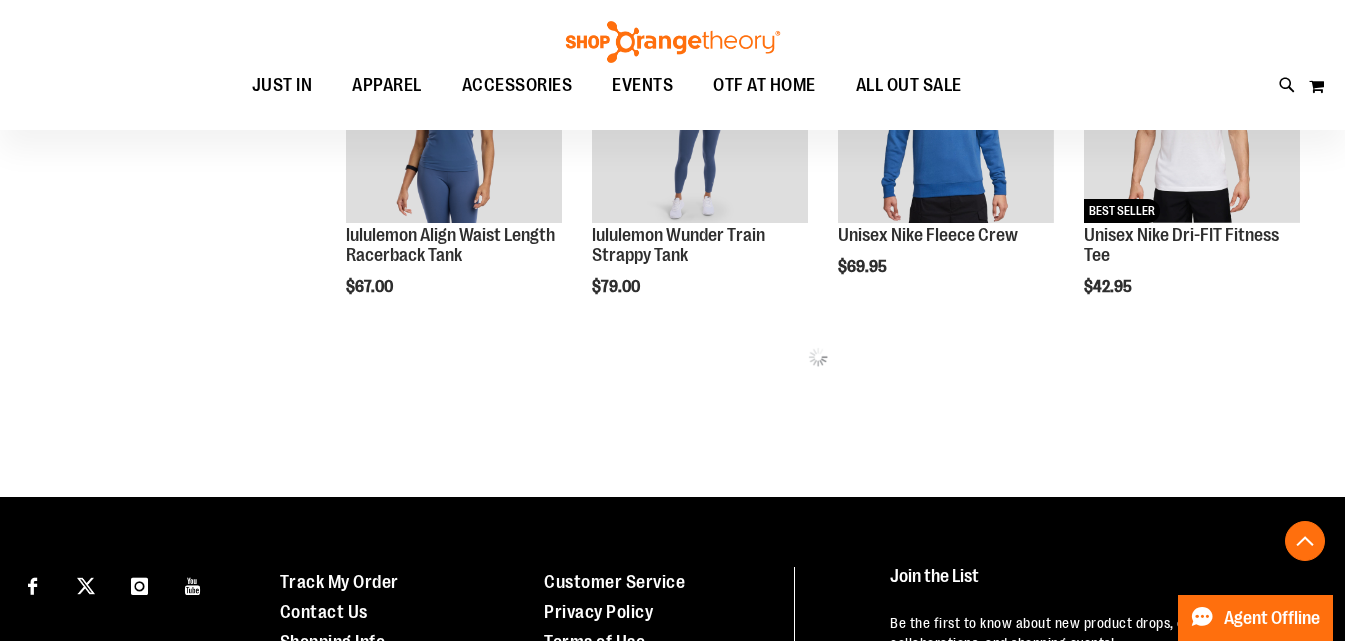 scroll, scrollTop: 1099, scrollLeft: 0, axis: vertical 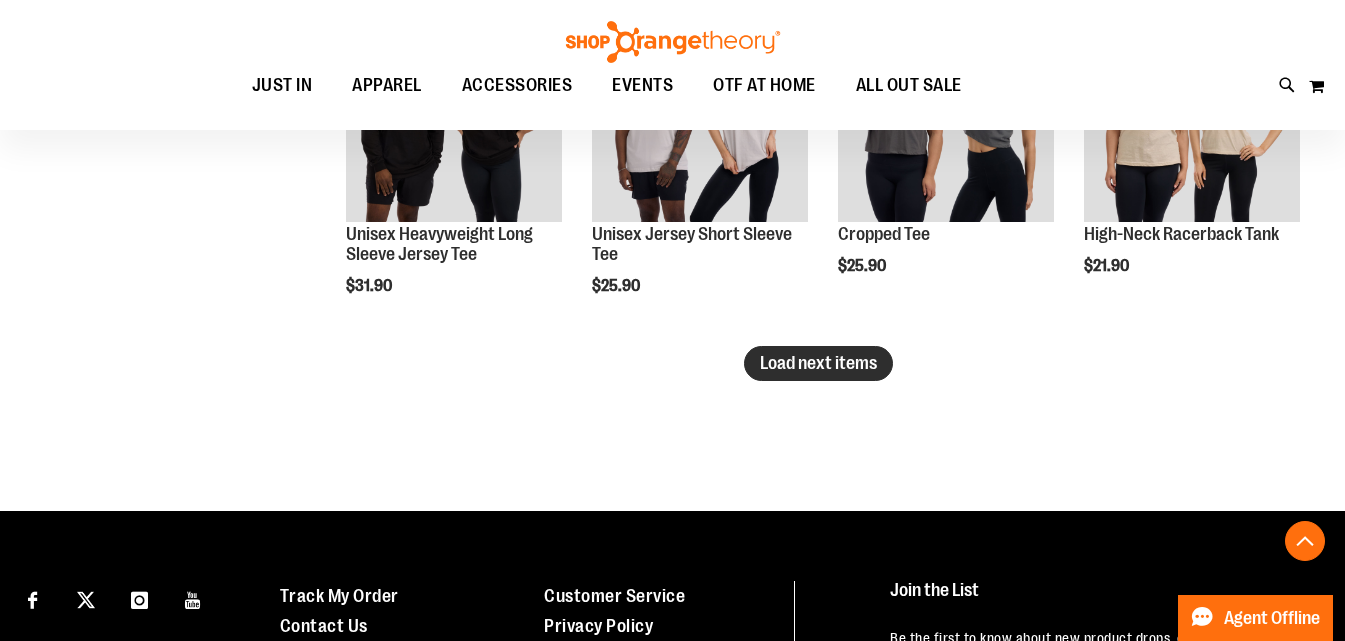 click on "Load next items" at bounding box center (818, 363) 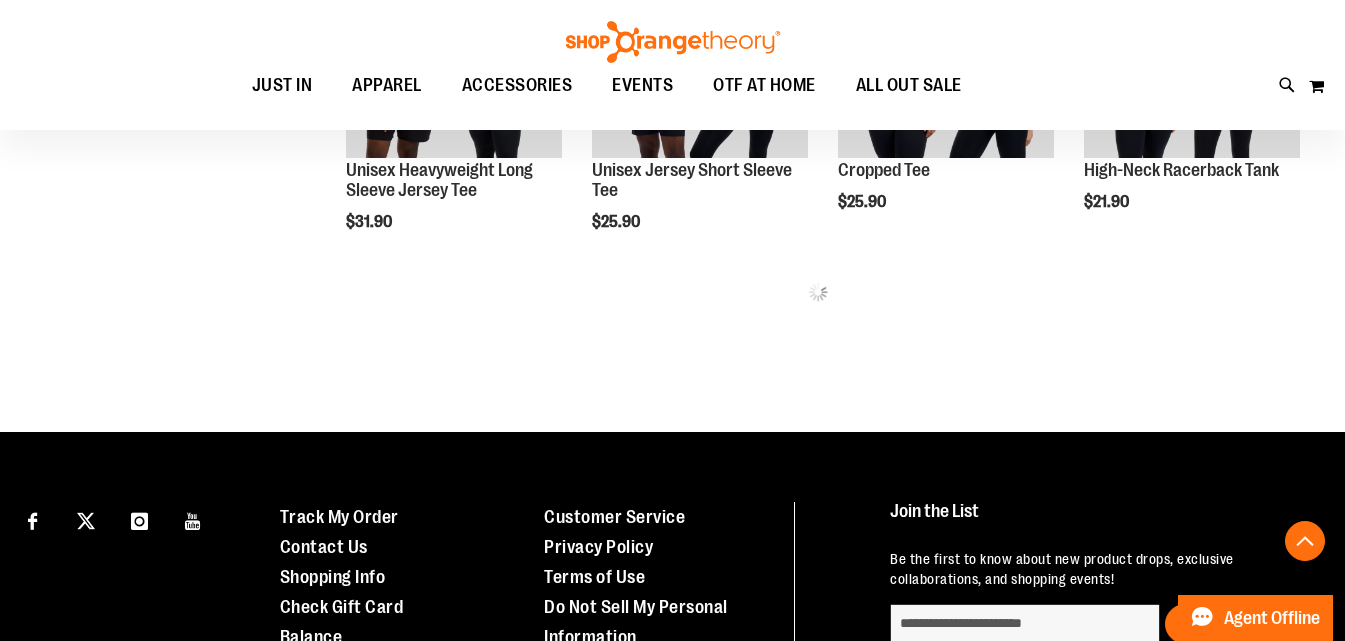 scroll, scrollTop: 3299, scrollLeft: 0, axis: vertical 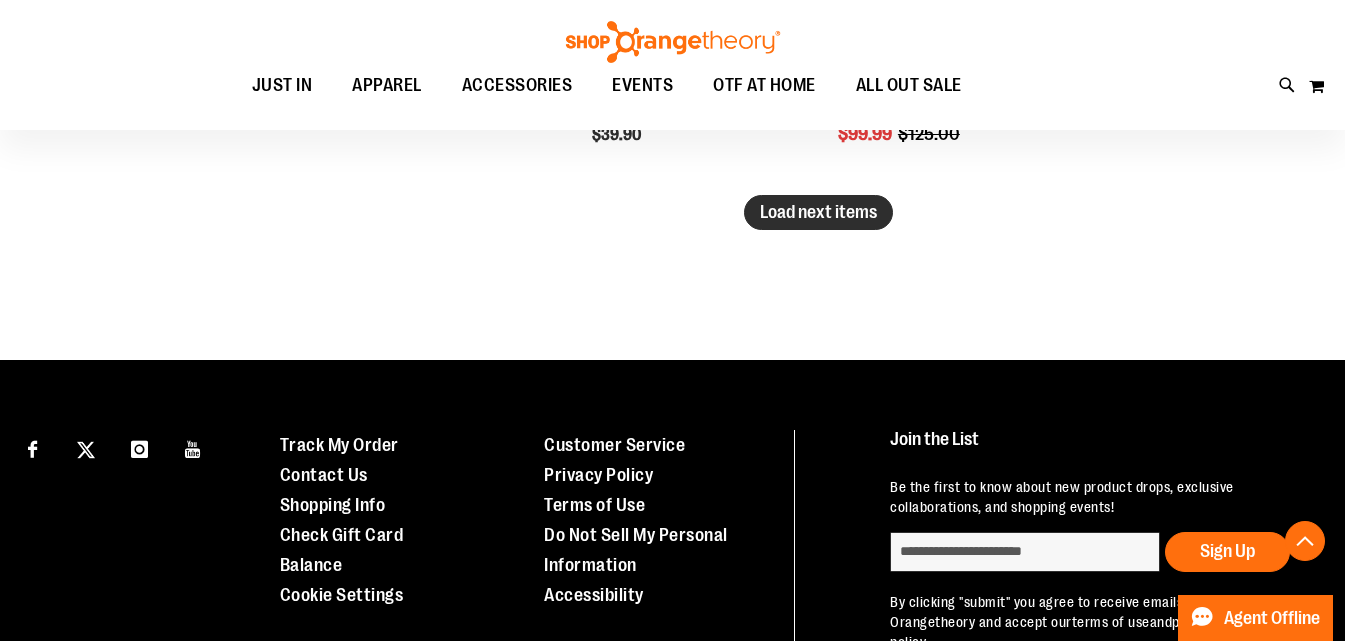 click on "Load next items" at bounding box center [818, 212] 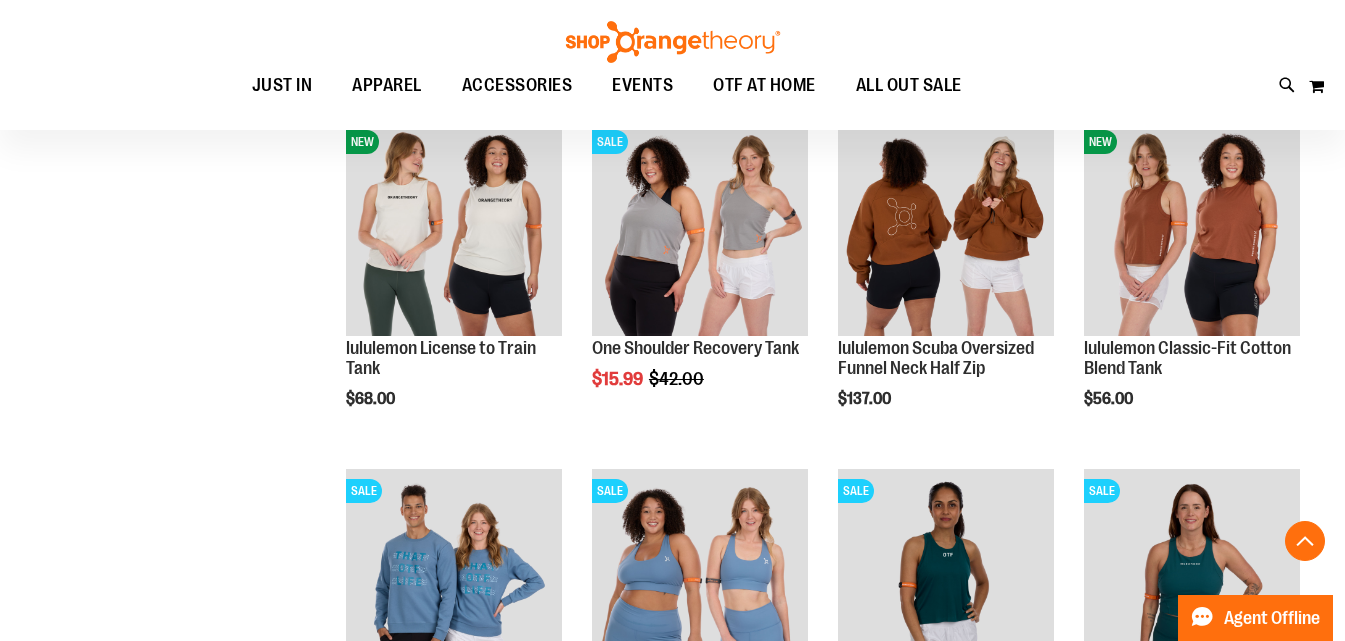 scroll, scrollTop: 4799, scrollLeft: 0, axis: vertical 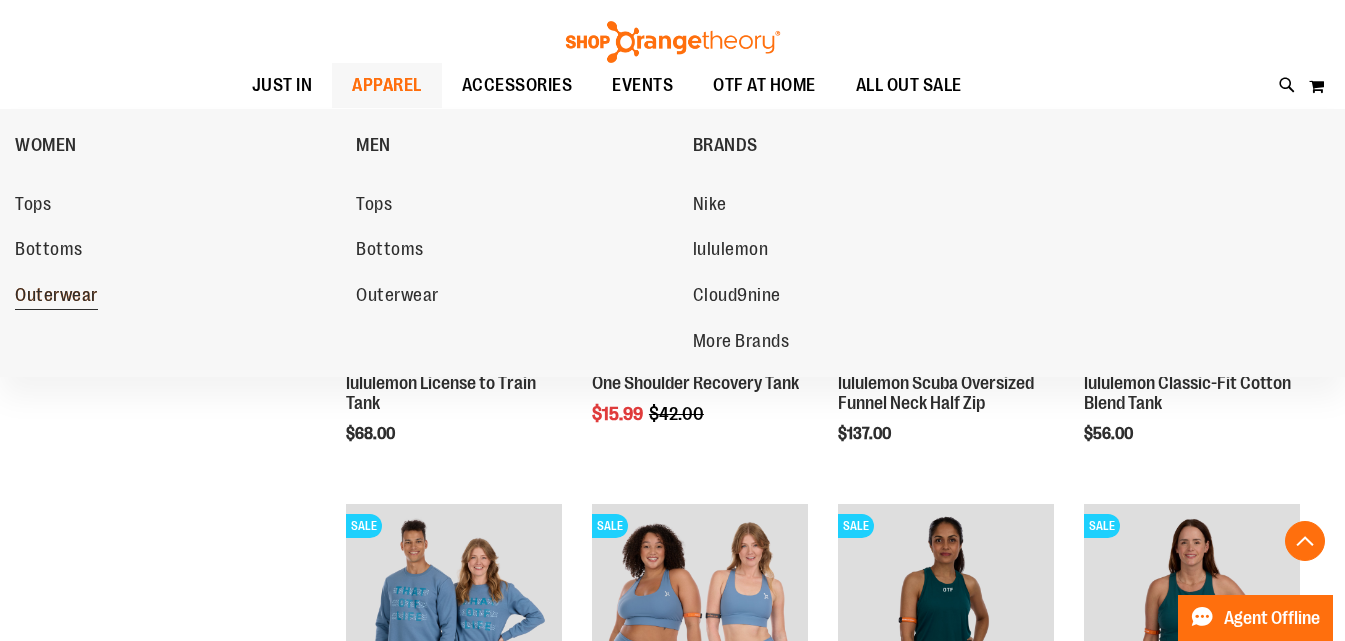 click on "Outerwear" at bounding box center [56, 297] 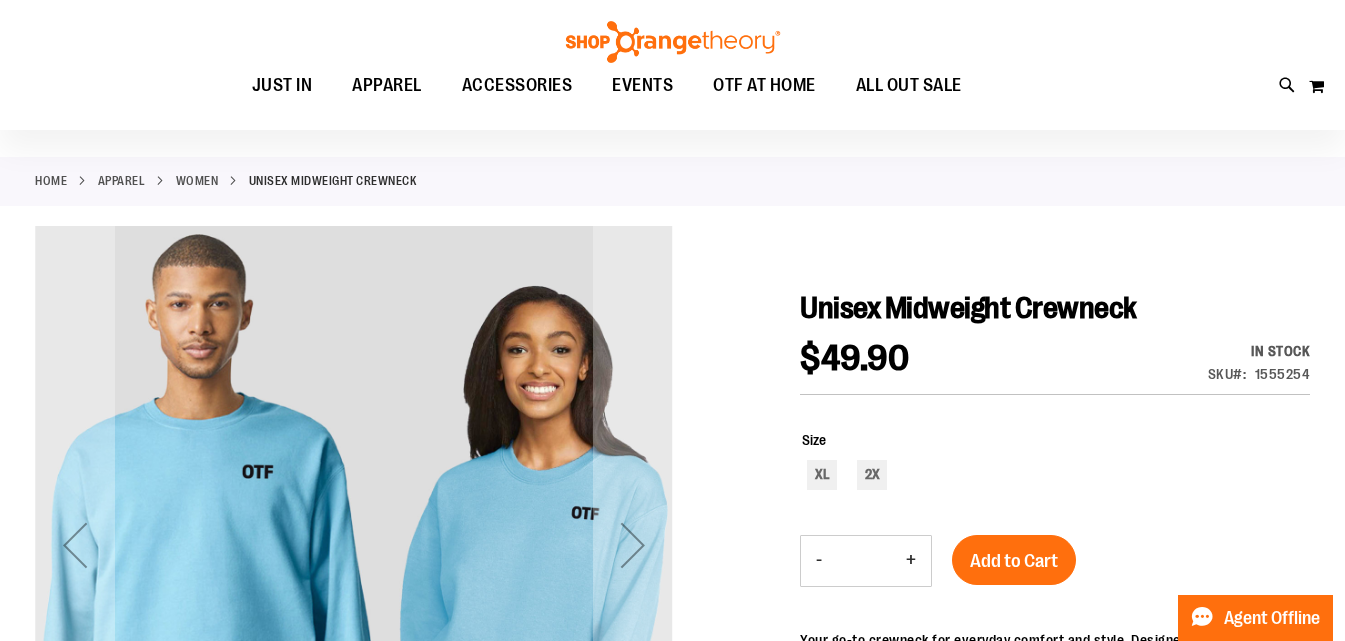 scroll, scrollTop: 199, scrollLeft: 0, axis: vertical 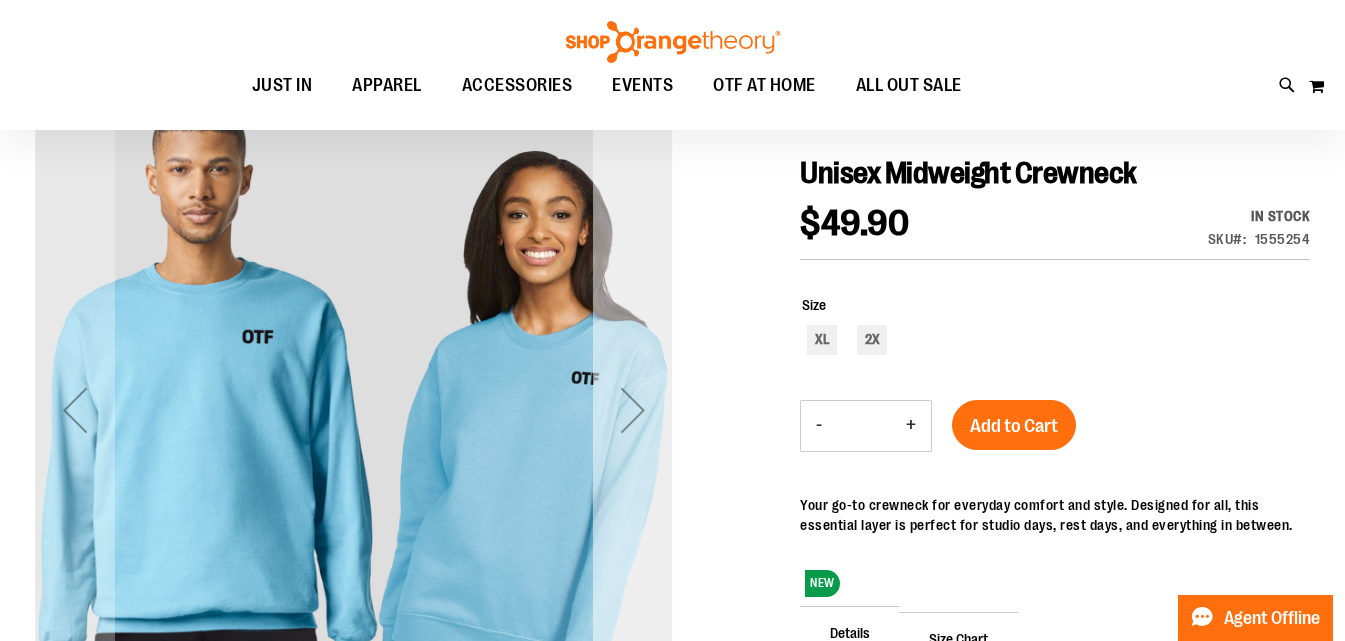 type on "**********" 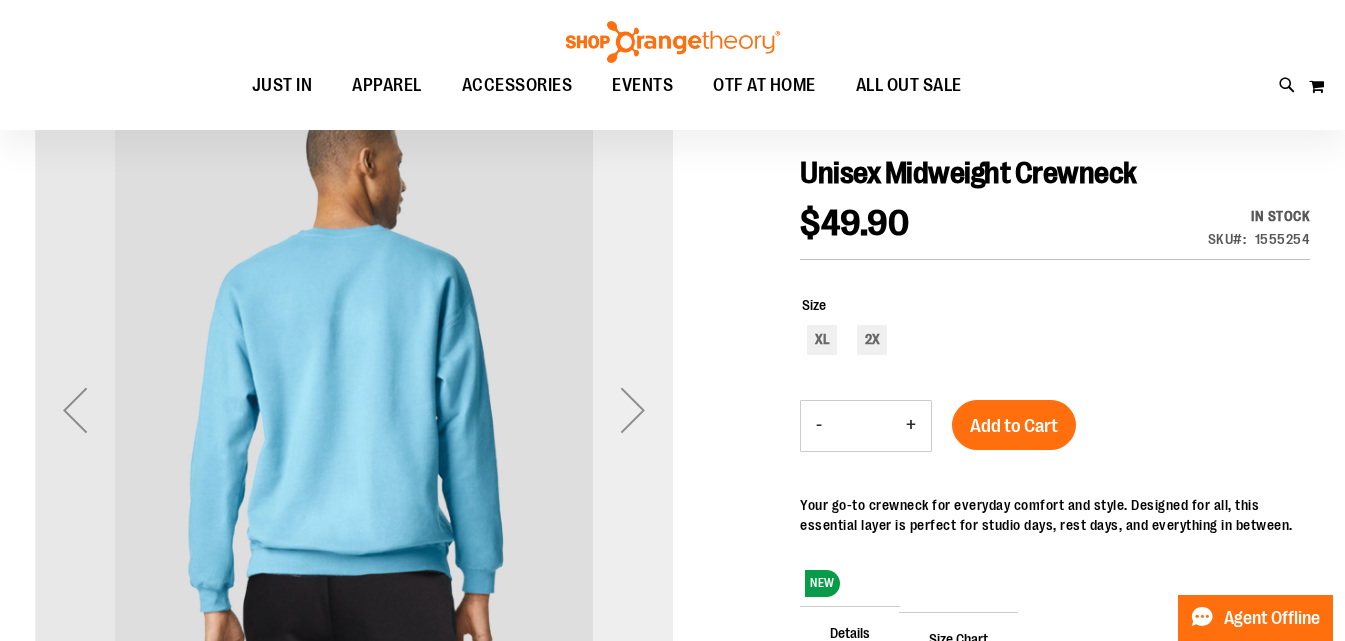 click at bounding box center [633, 410] 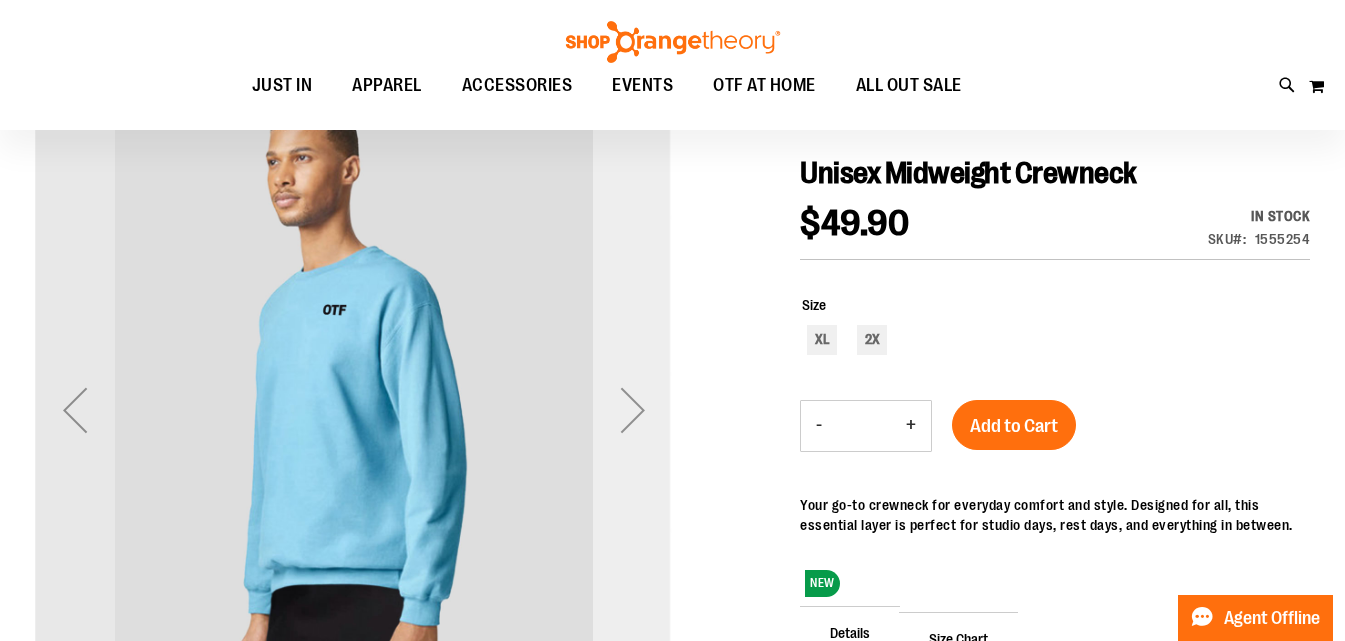 click at bounding box center (633, 410) 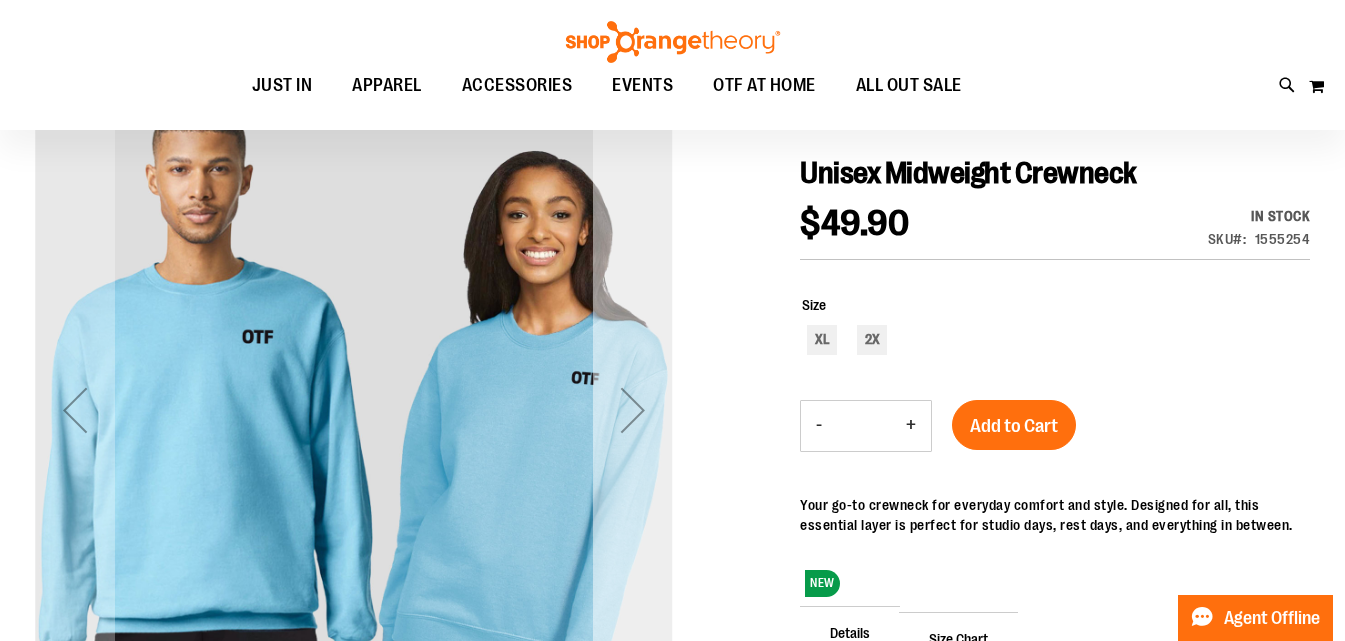 click at bounding box center [633, 410] 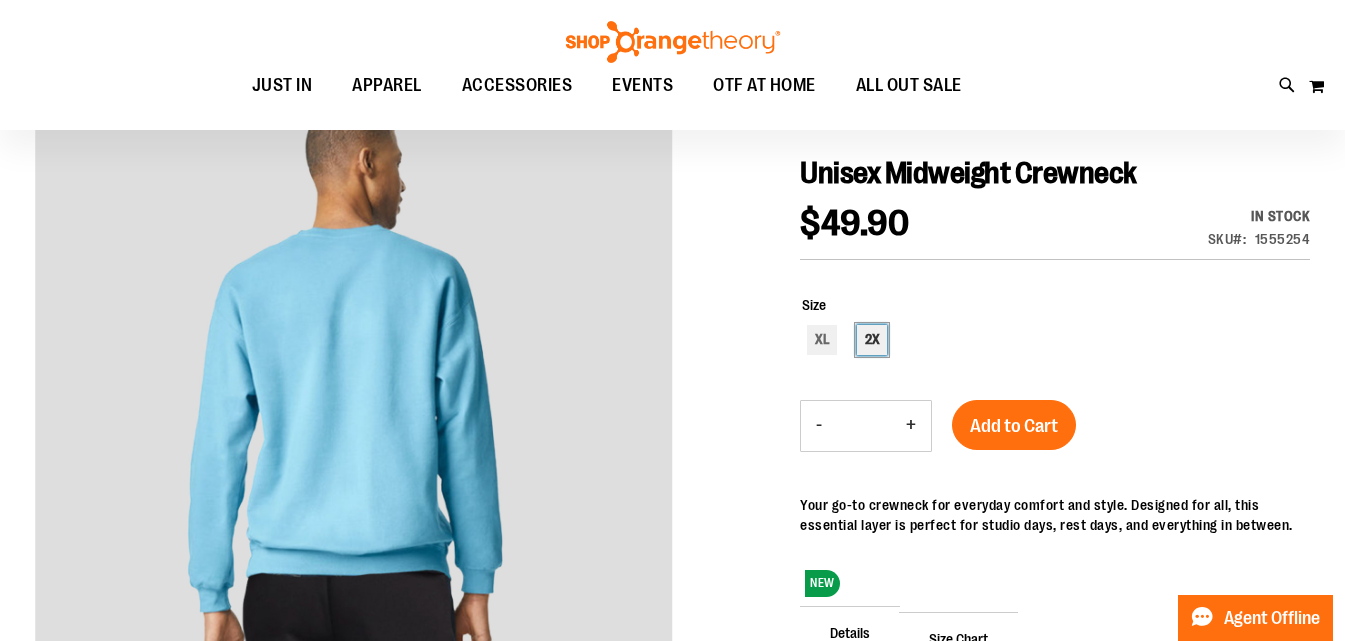 click on "2X" at bounding box center (872, 340) 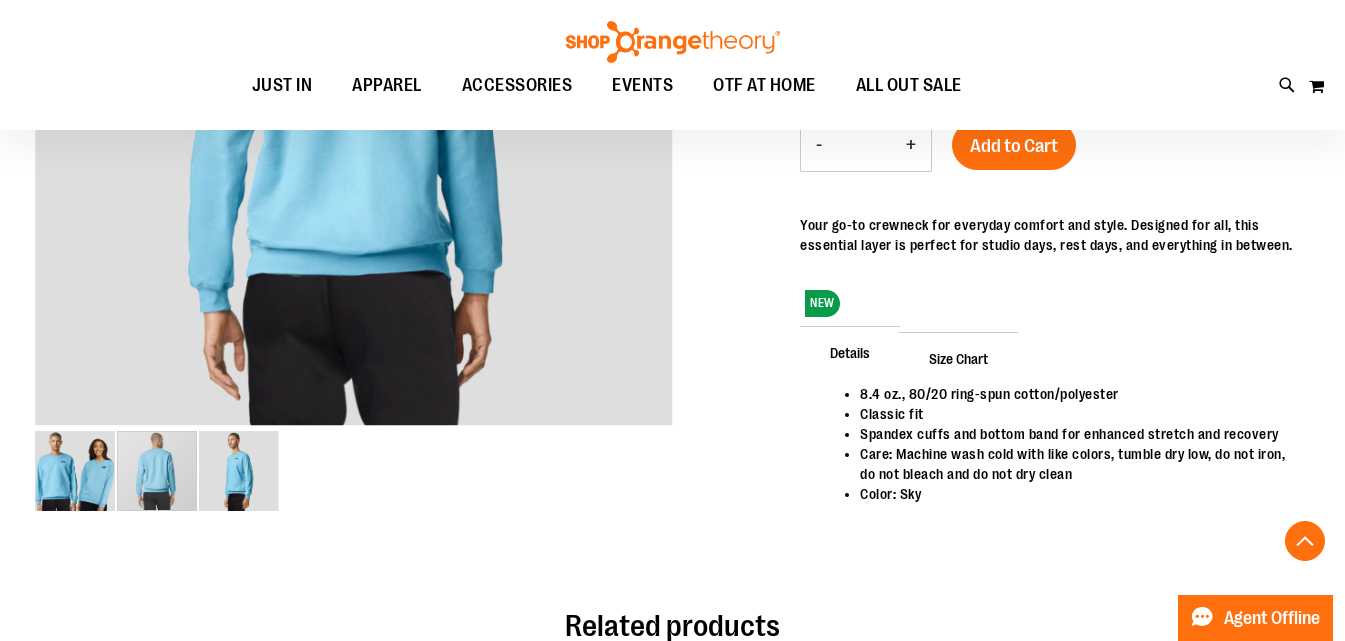 scroll, scrollTop: 199, scrollLeft: 0, axis: vertical 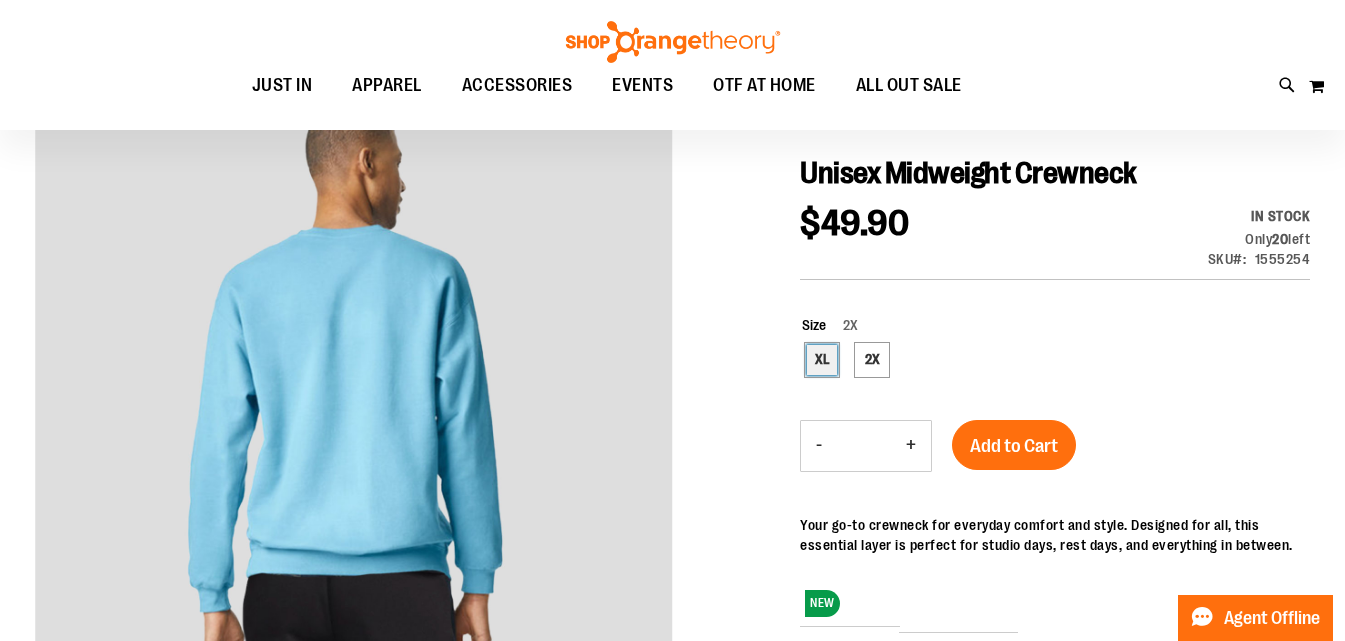 click on "XL" at bounding box center (822, 360) 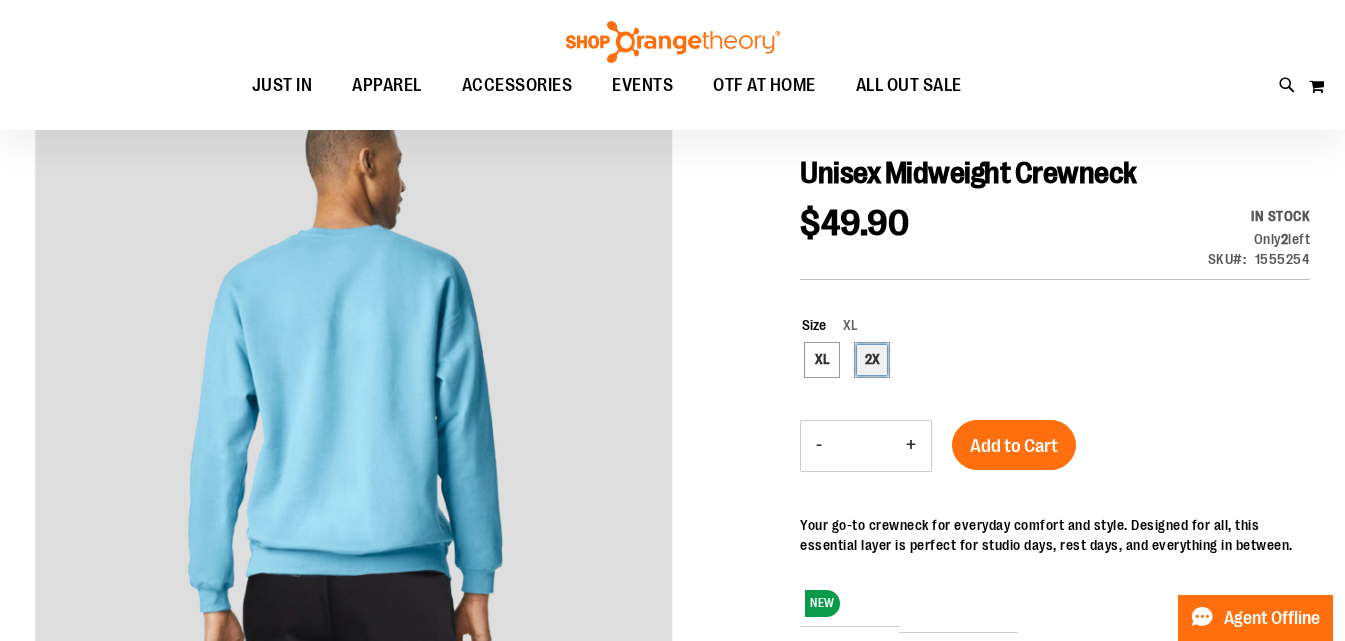 click on "2X" at bounding box center [872, 360] 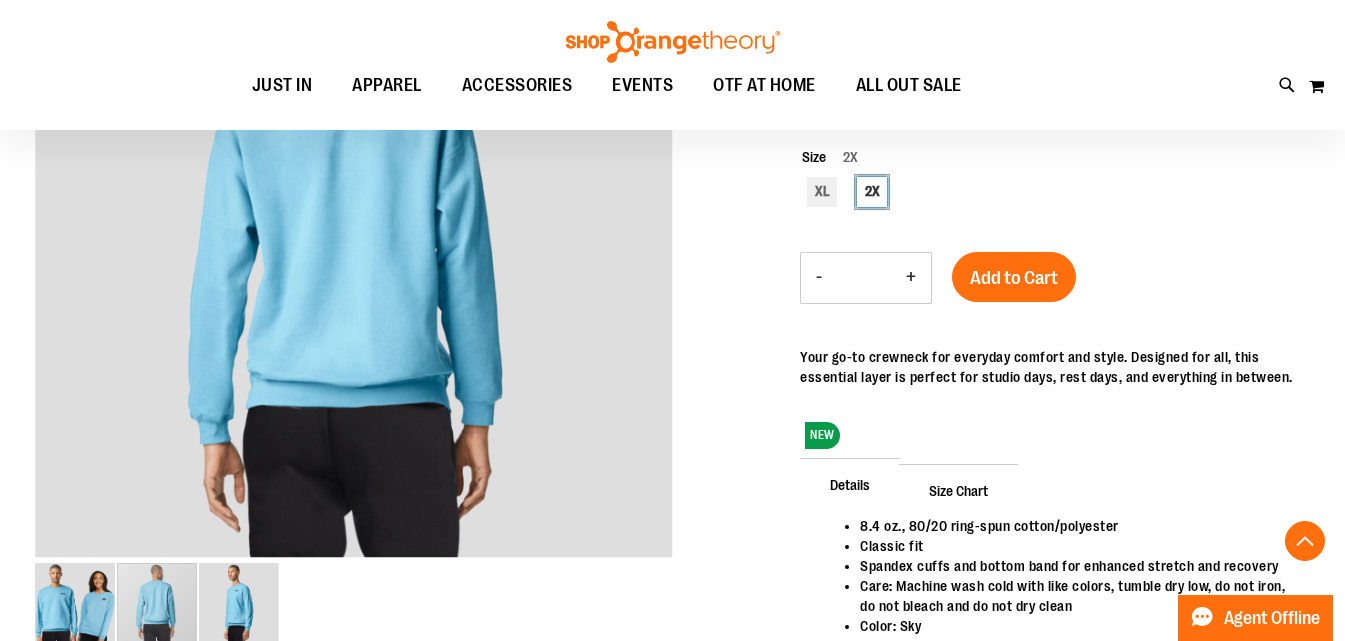 scroll, scrollTop: 499, scrollLeft: 0, axis: vertical 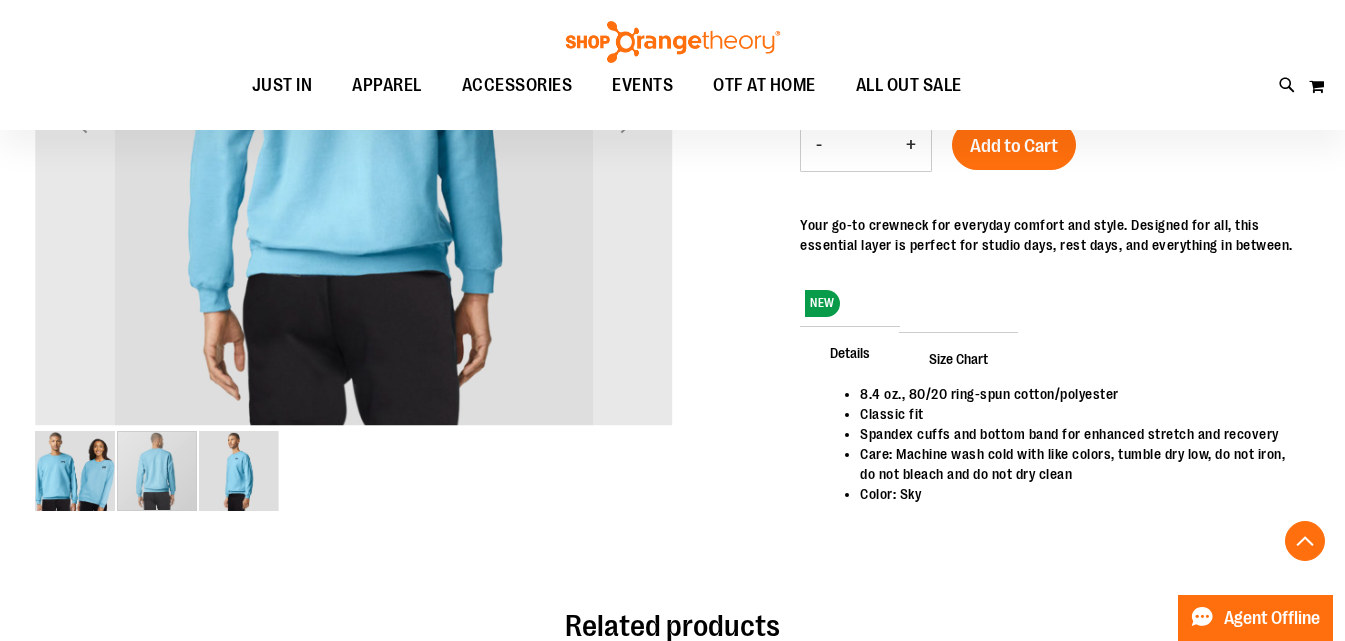 click at bounding box center [75, 471] 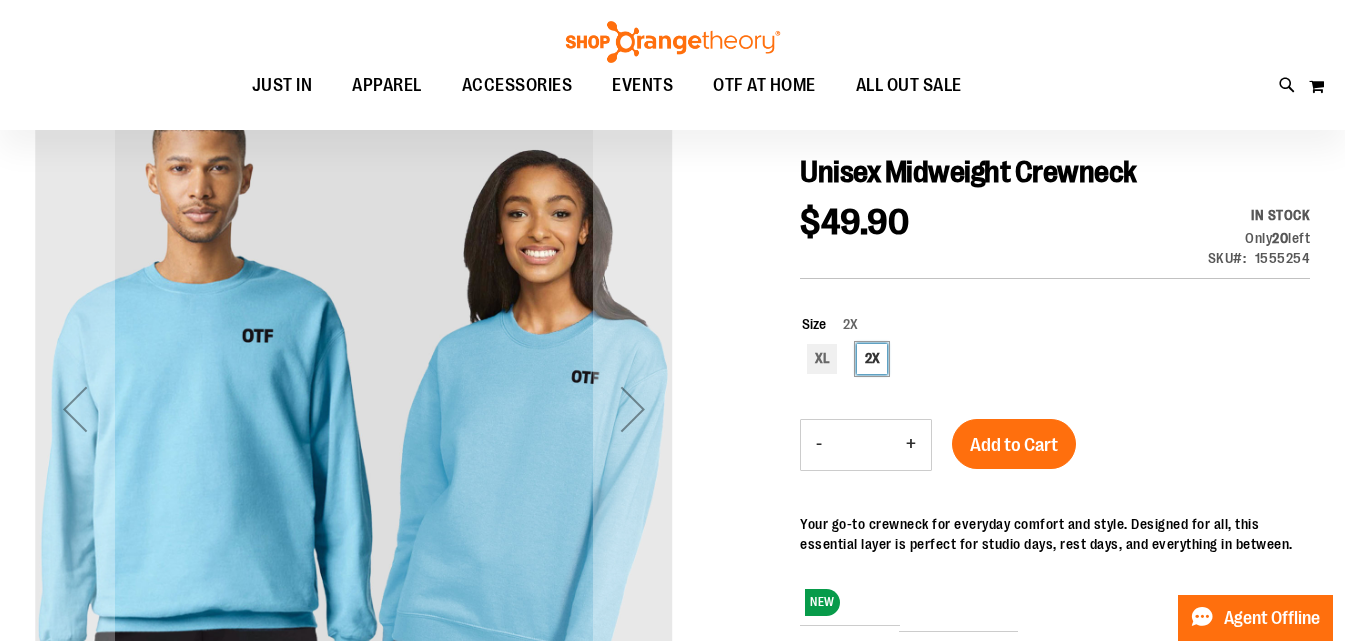 scroll, scrollTop: 199, scrollLeft: 0, axis: vertical 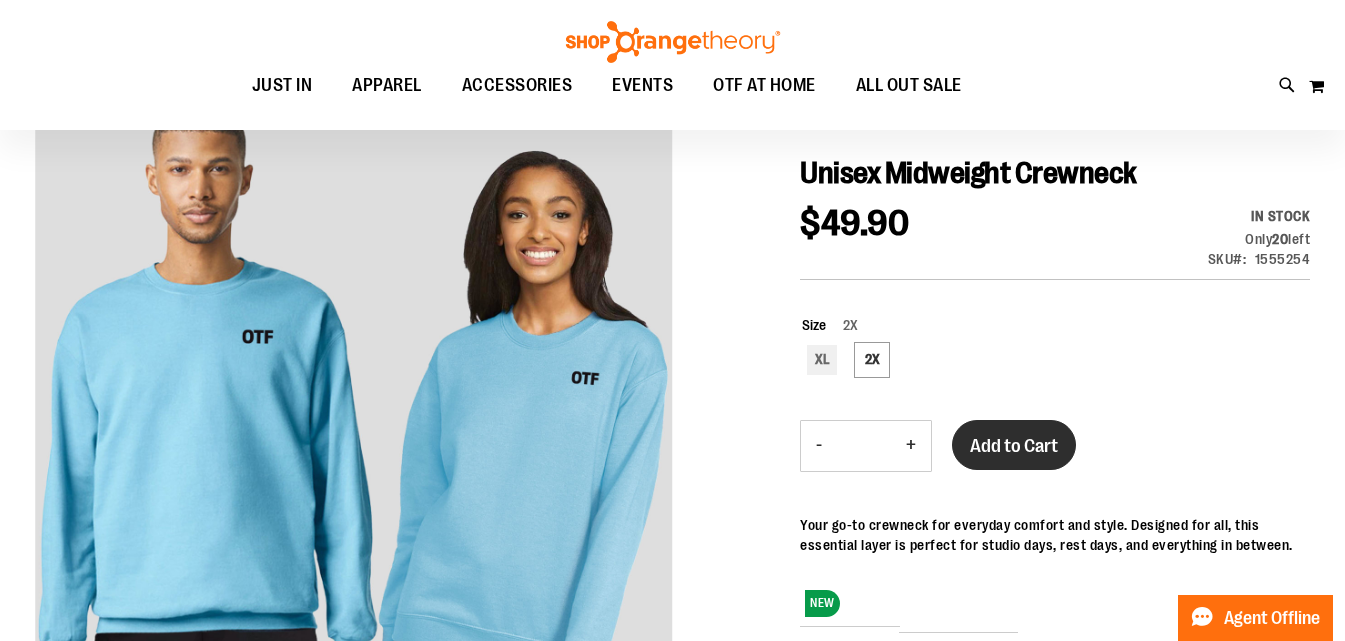 click on "Add to Cart" at bounding box center [1014, 446] 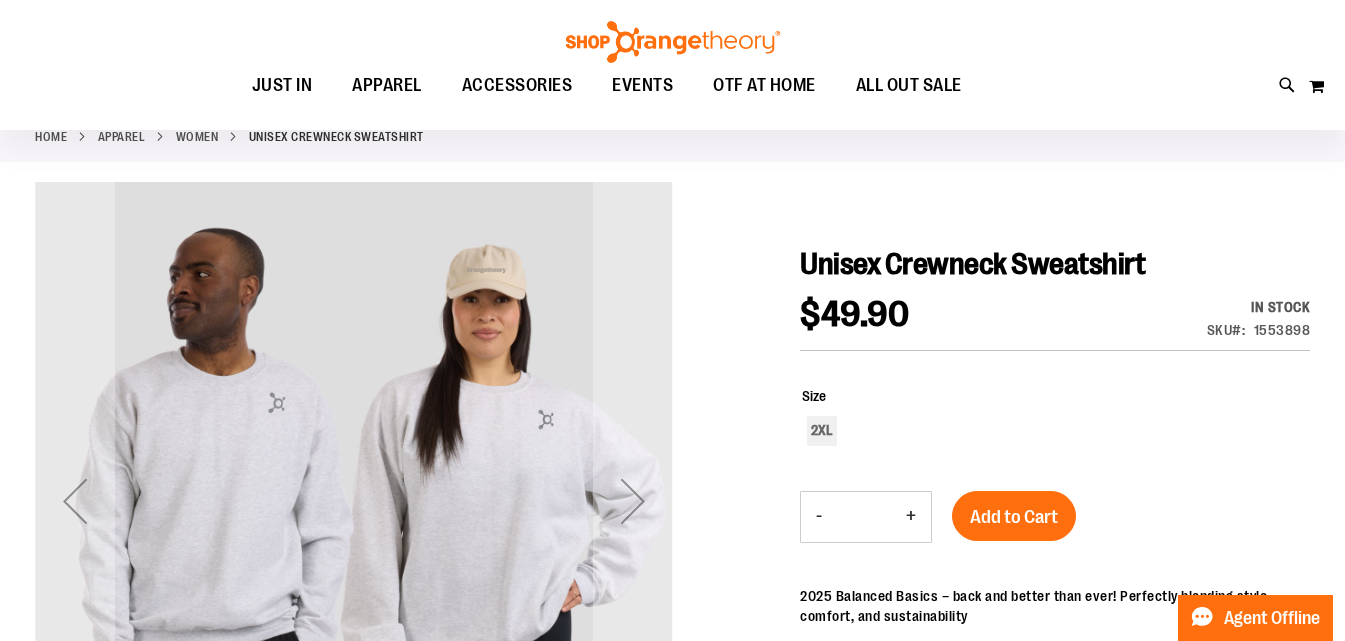 scroll, scrollTop: 299, scrollLeft: 0, axis: vertical 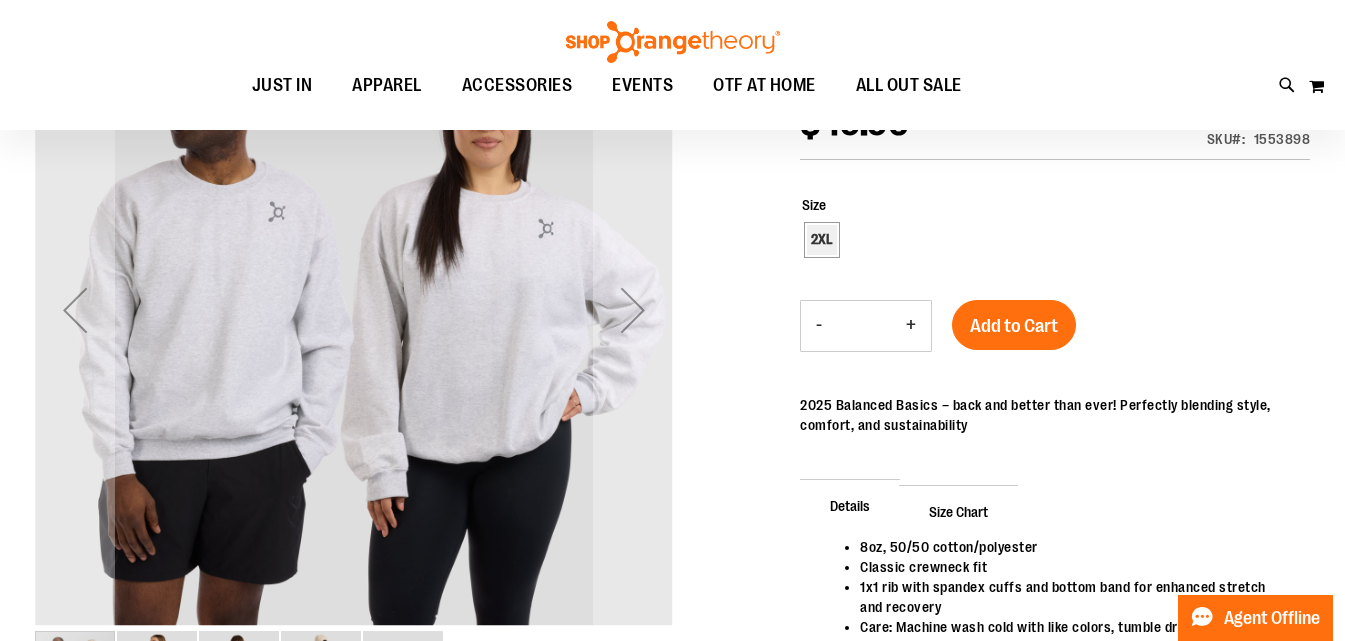 type on "**********" 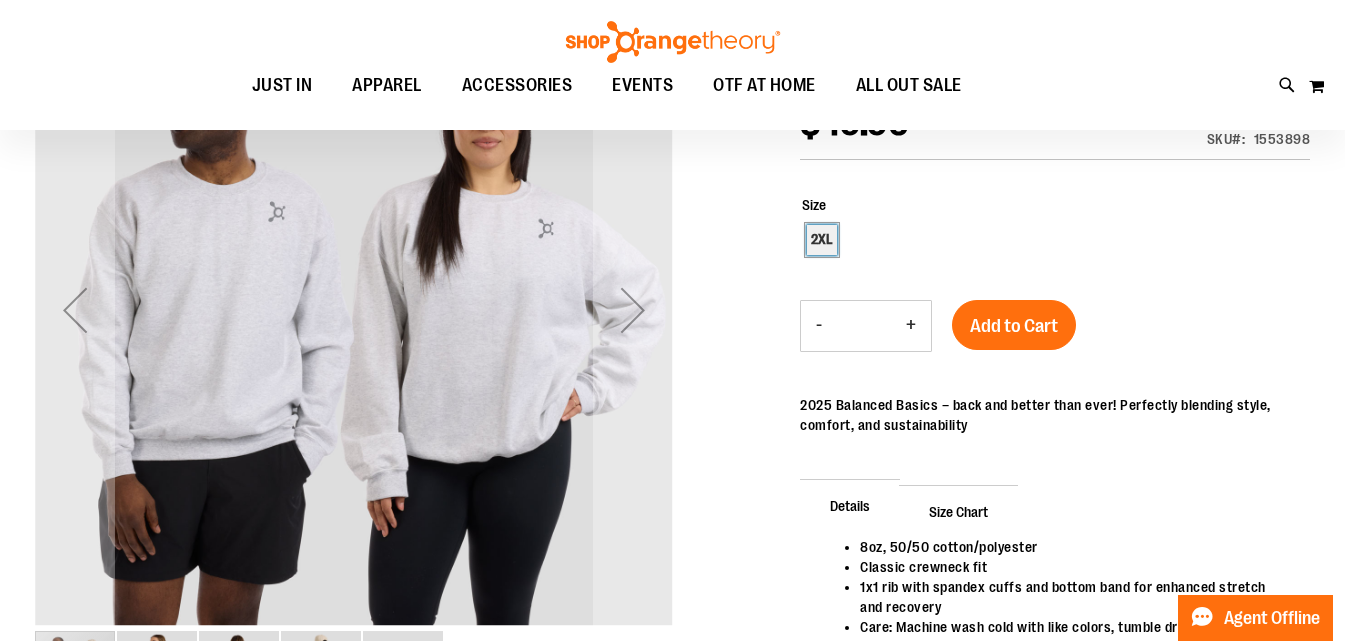 click on "2XL" at bounding box center [822, 240] 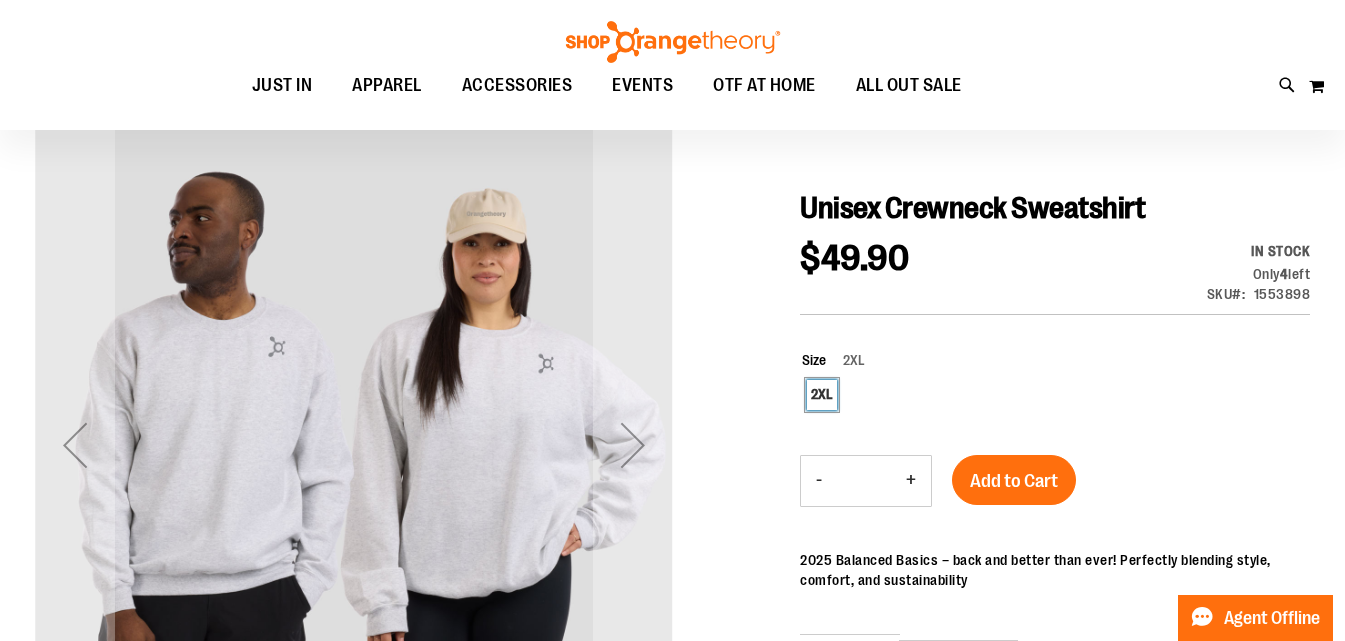 scroll, scrollTop: 199, scrollLeft: 0, axis: vertical 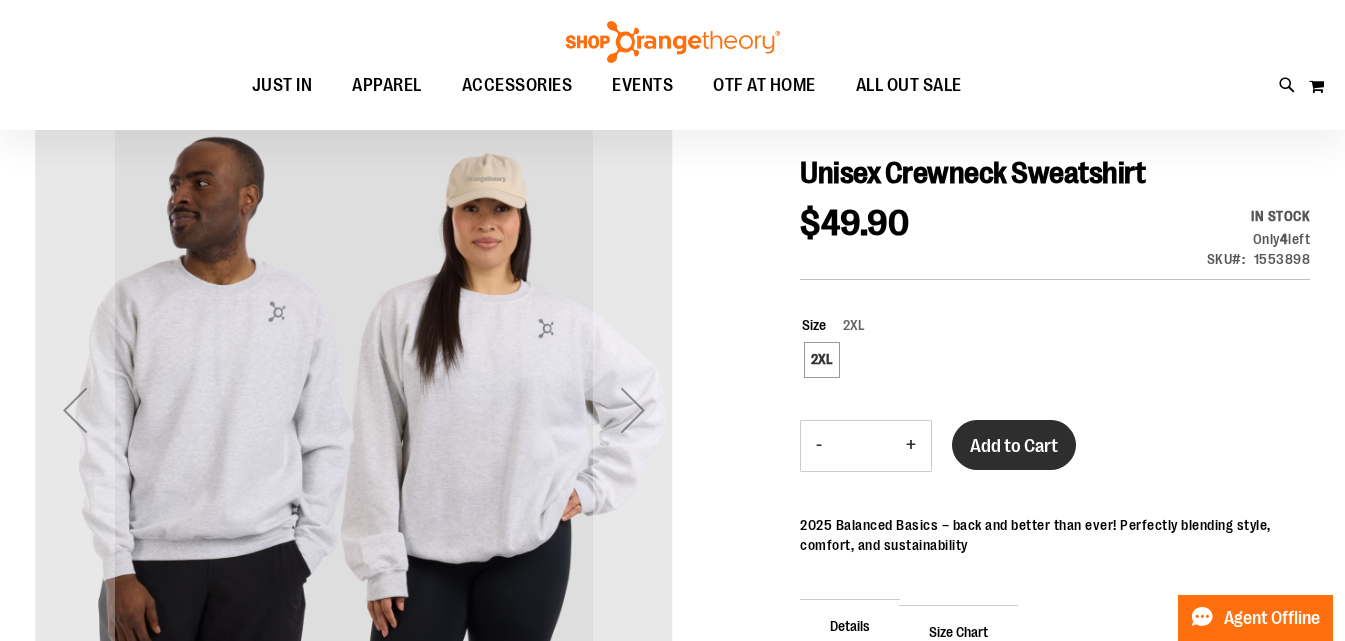 click on "Add to Cart" at bounding box center [1014, 446] 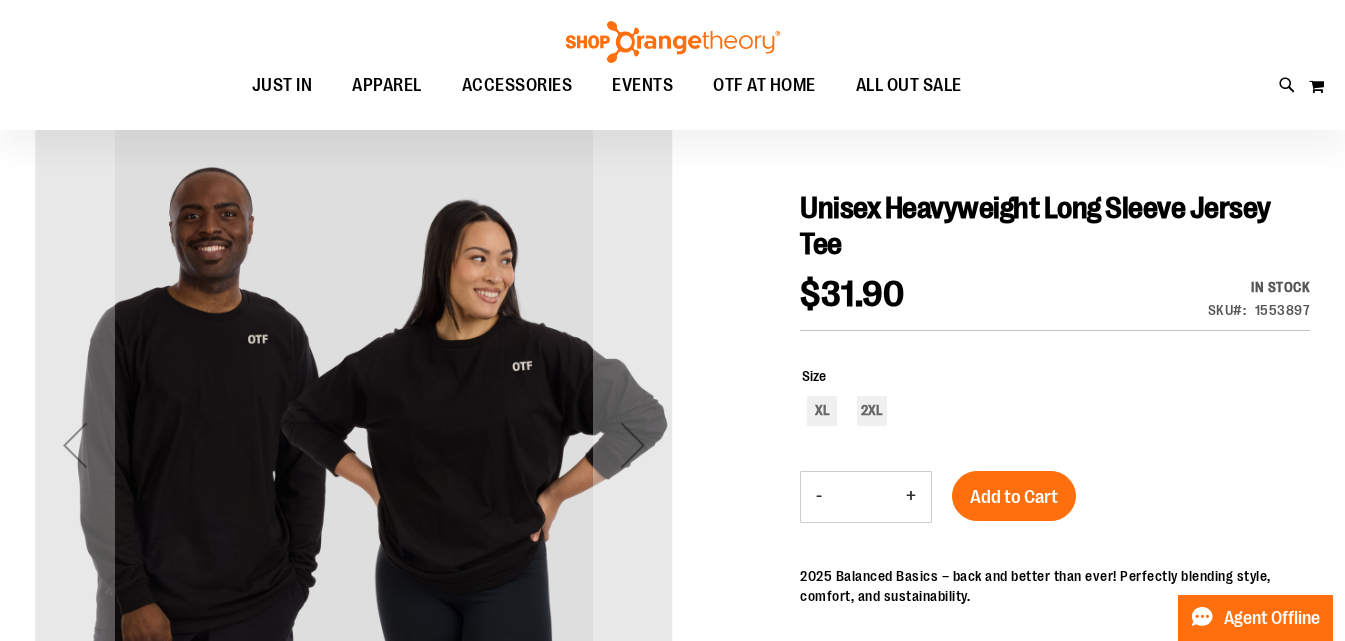 scroll, scrollTop: 199, scrollLeft: 0, axis: vertical 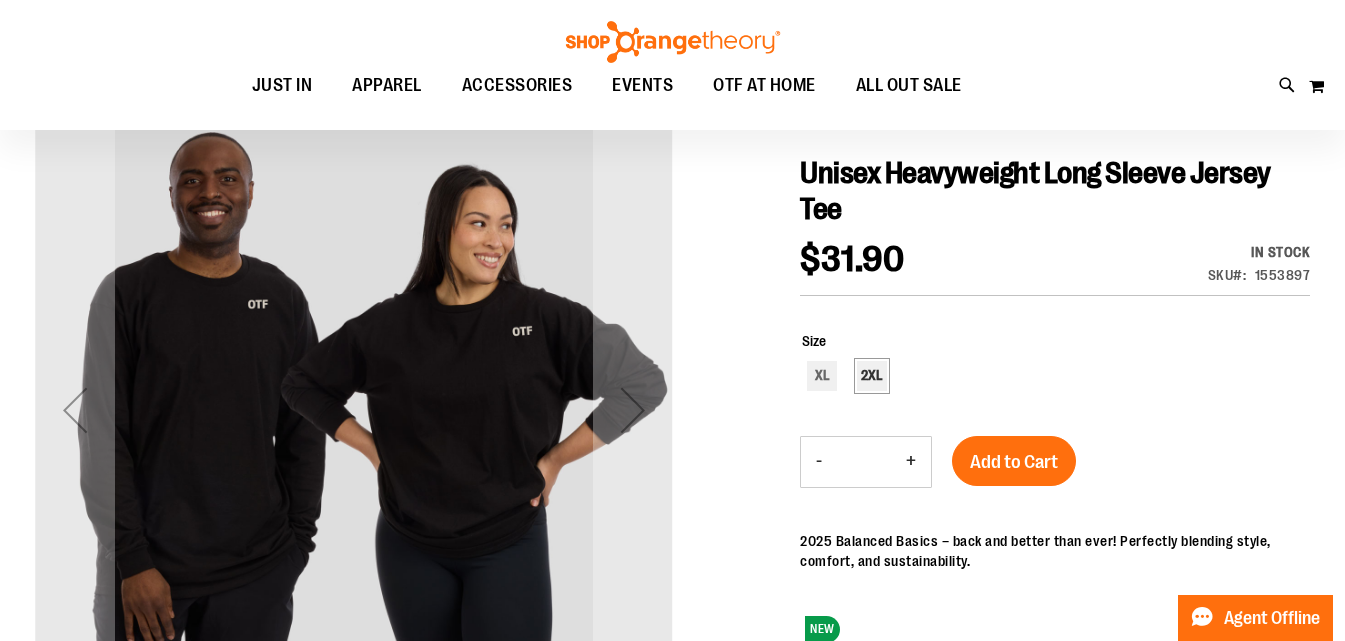 type on "**********" 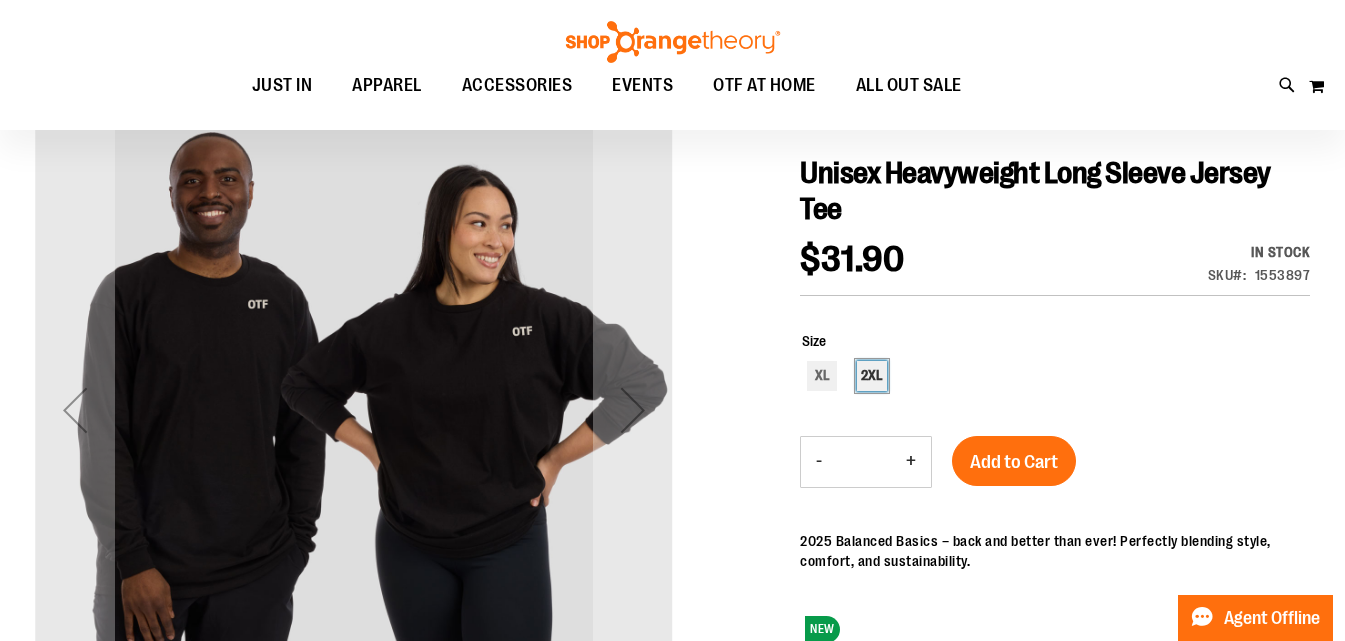 click on "2XL" at bounding box center [872, 376] 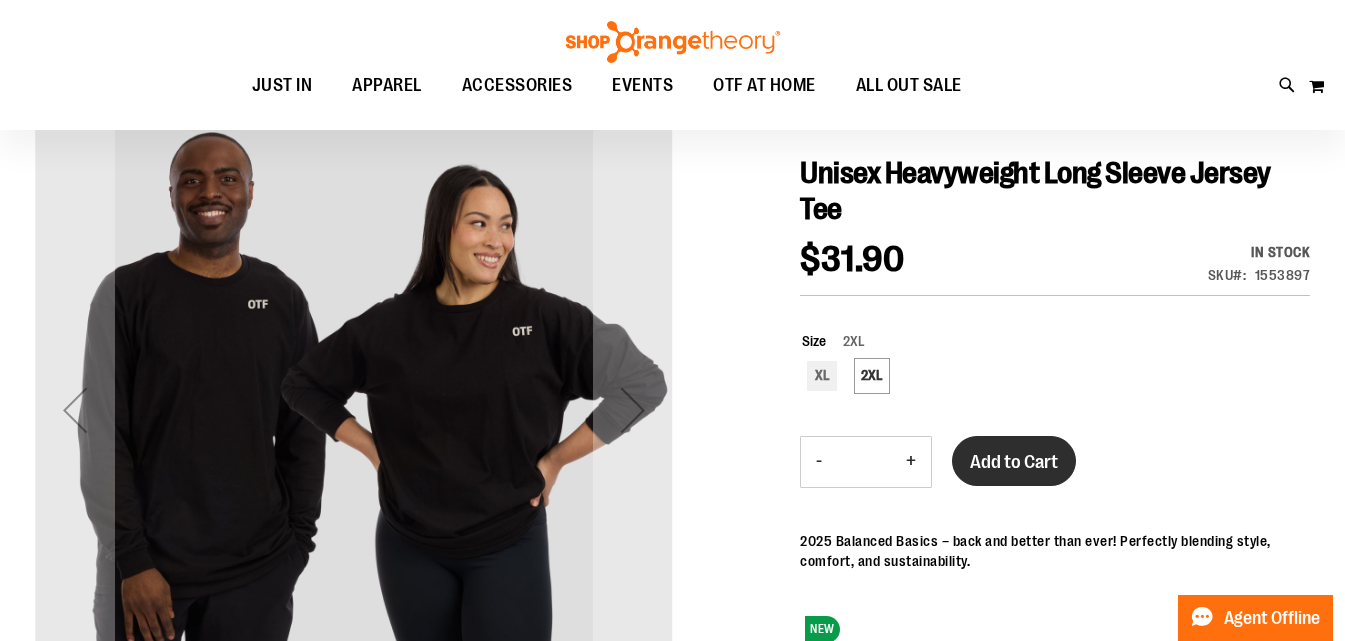 click on "Add to Cart" at bounding box center [1014, 462] 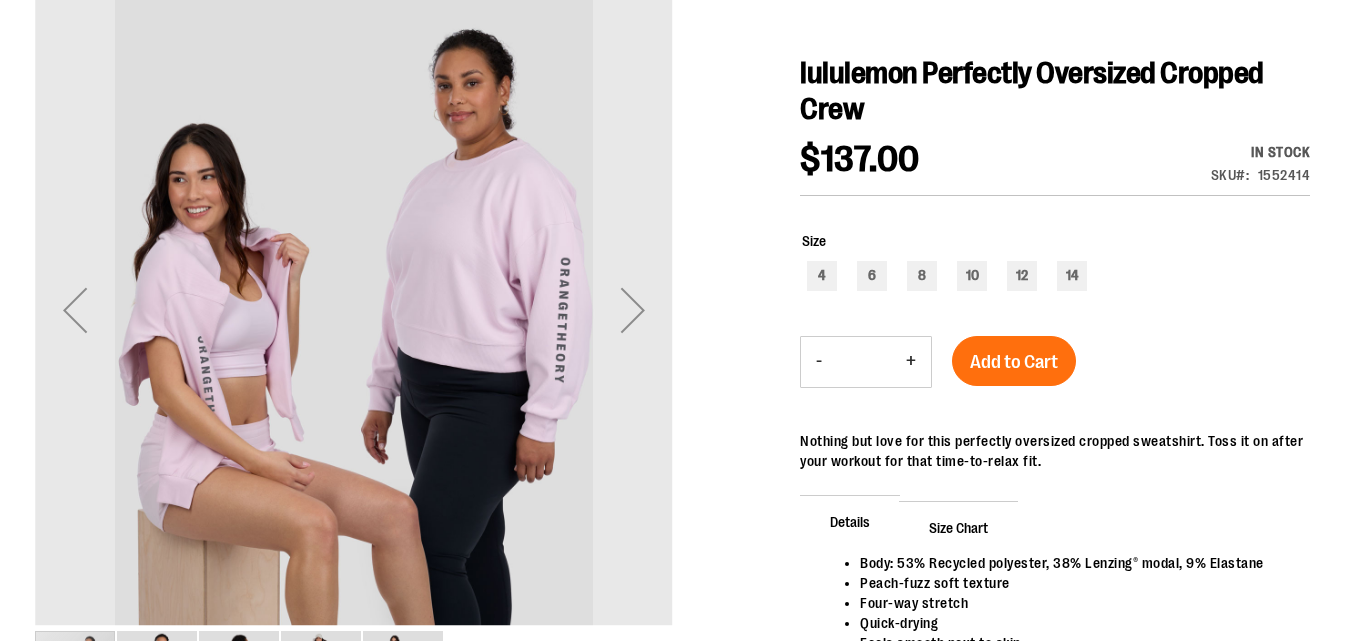 scroll, scrollTop: 300, scrollLeft: 0, axis: vertical 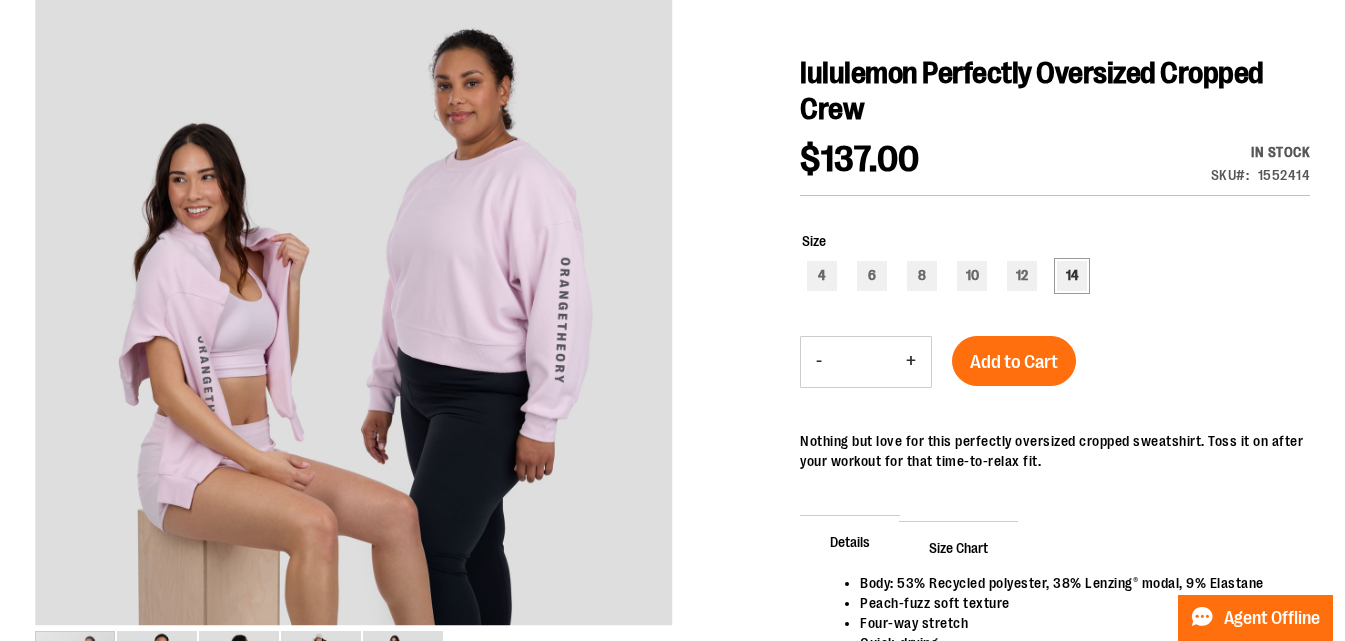 type on "**********" 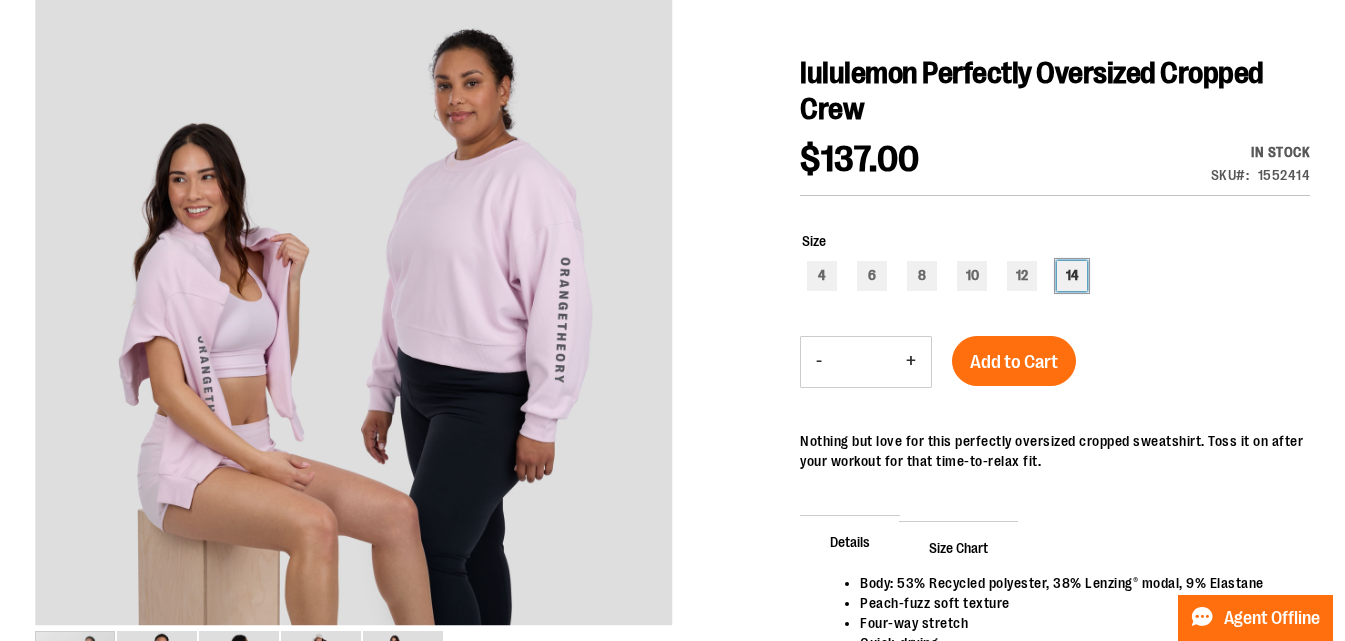click on "14" at bounding box center [1072, 276] 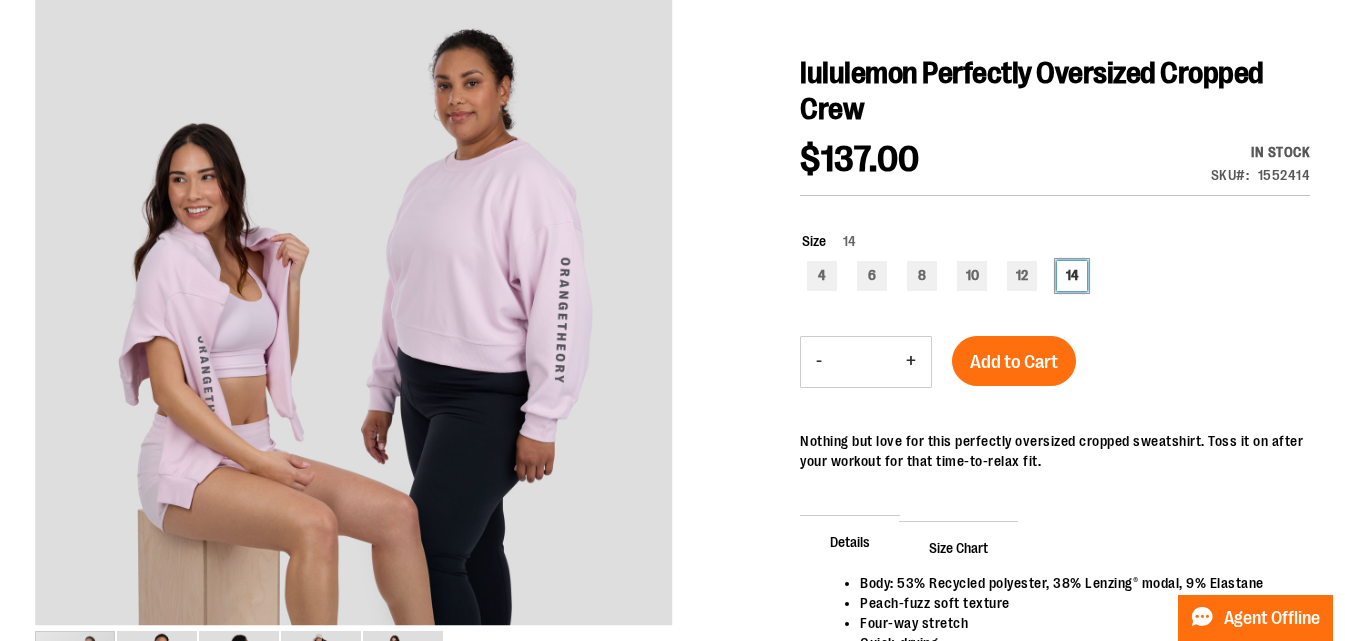 type on "***" 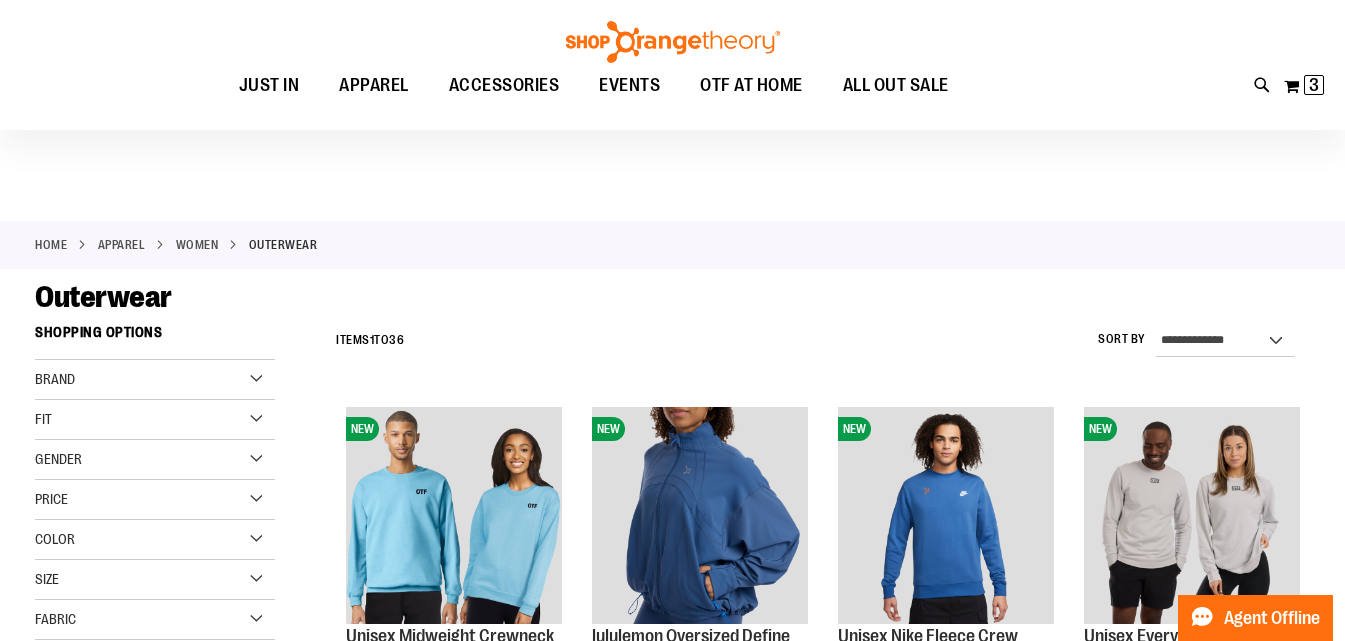 scroll, scrollTop: 199, scrollLeft: 0, axis: vertical 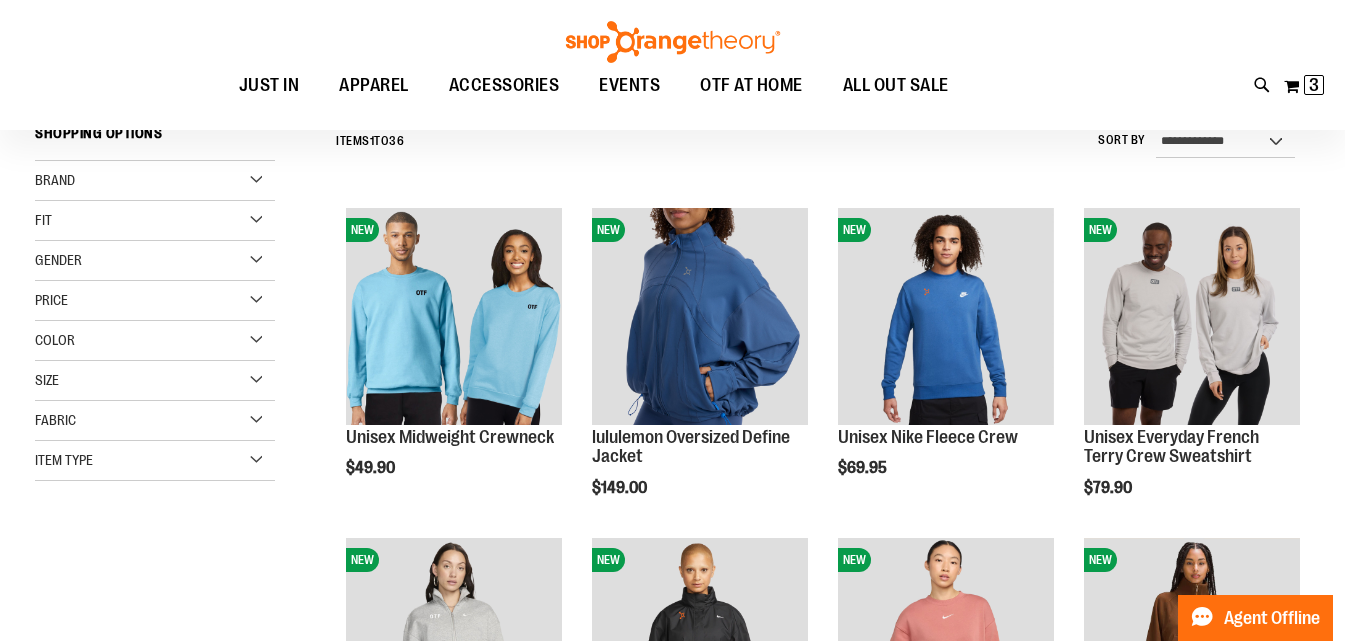 type on "**********" 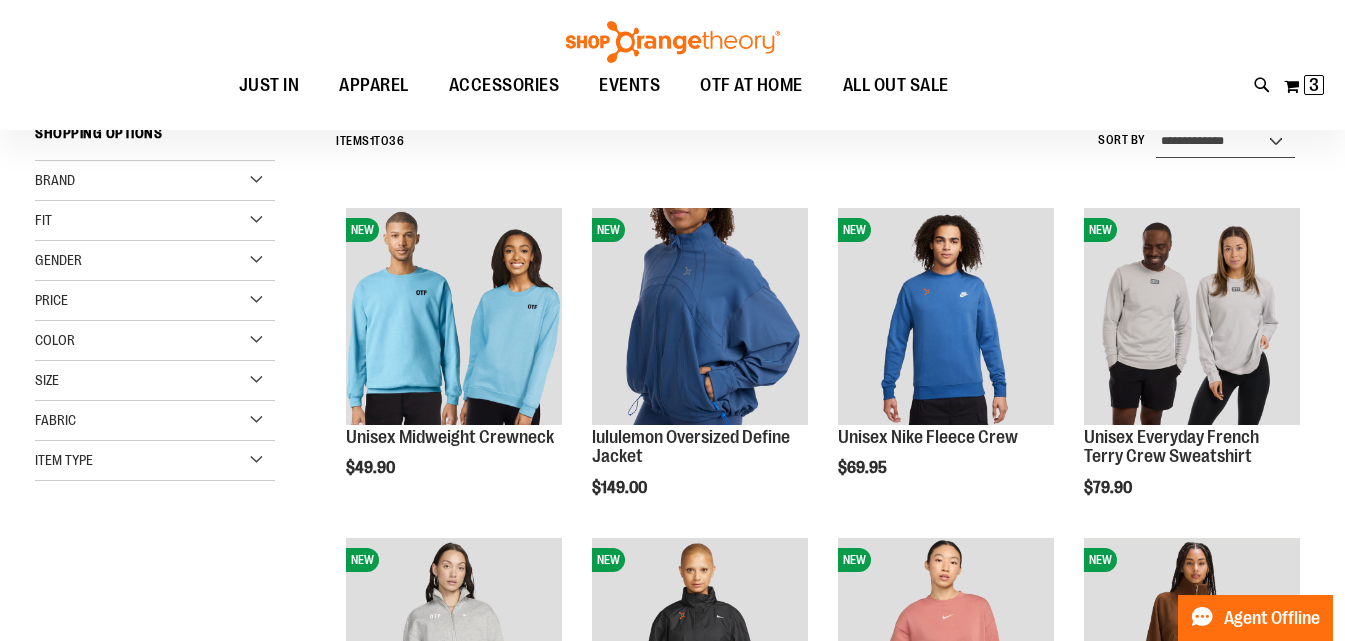 click on "**********" at bounding box center [1225, 142] 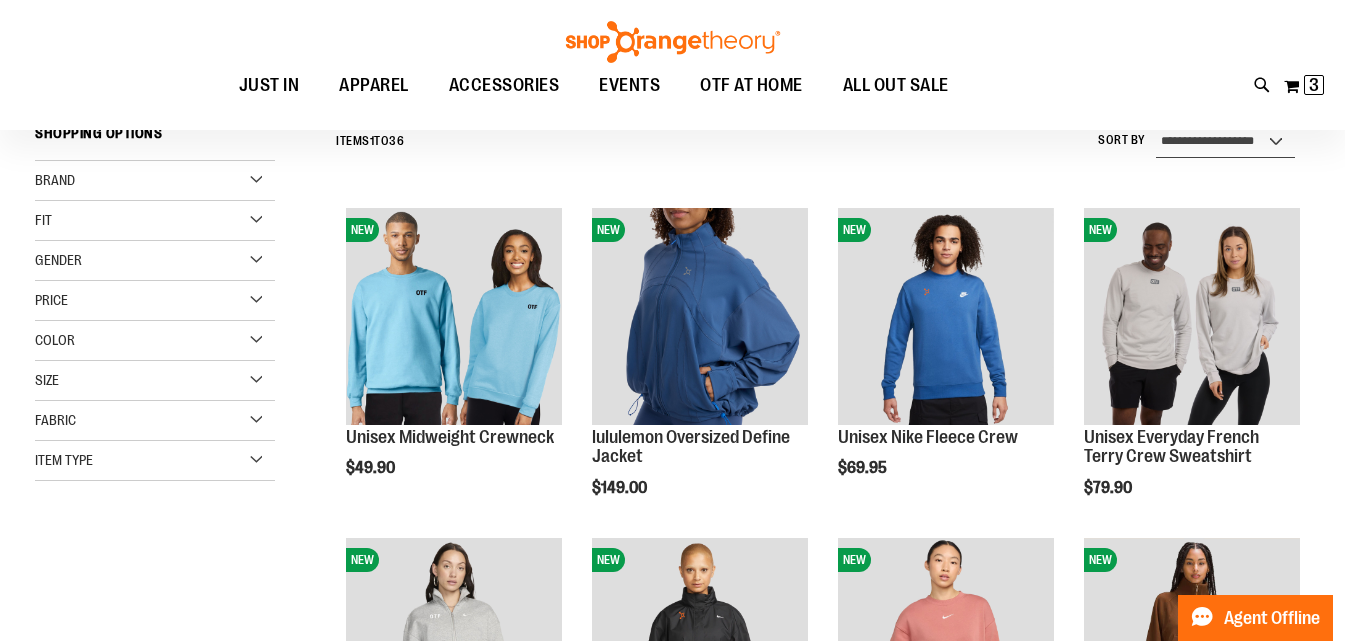 click on "**********" at bounding box center (1225, 142) 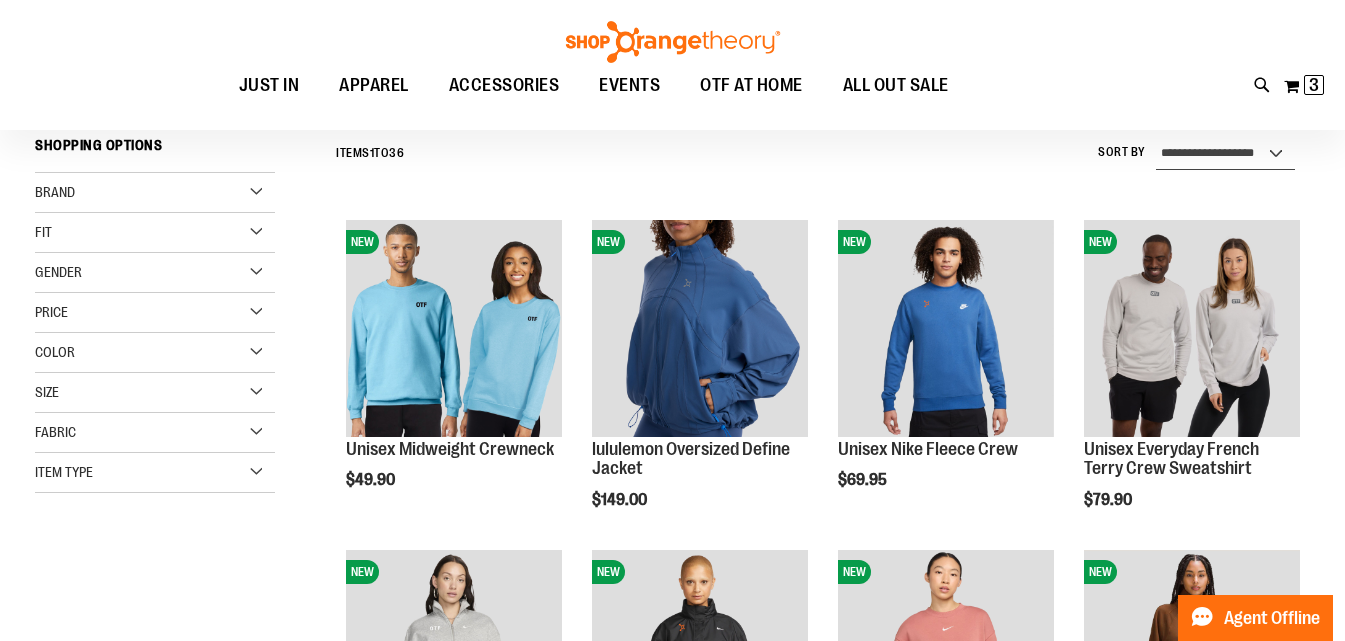 scroll, scrollTop: 186, scrollLeft: 0, axis: vertical 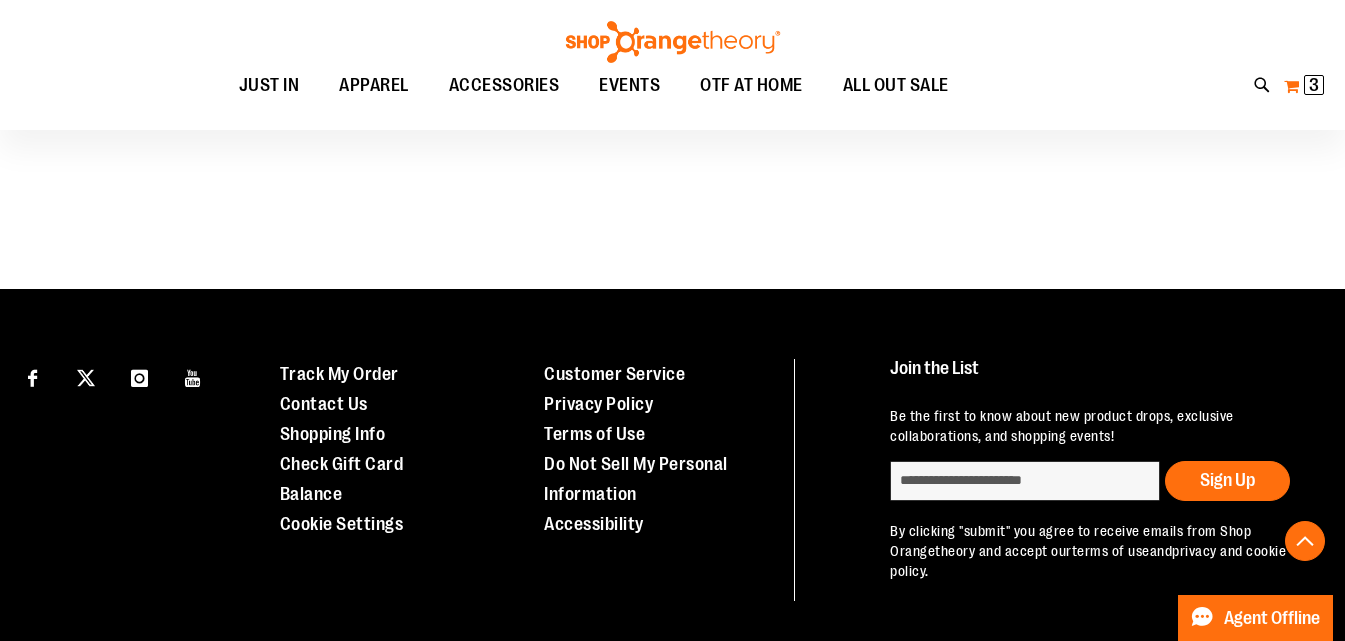 click on "3" at bounding box center (1314, 85) 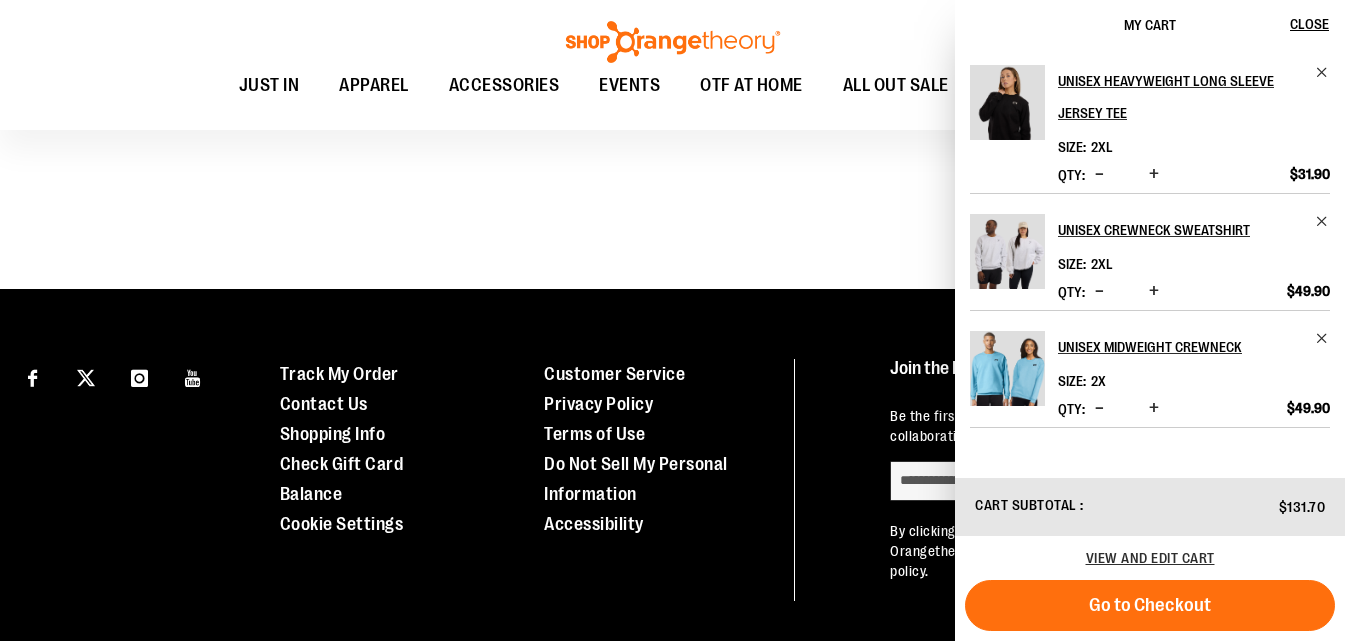 click at bounding box center (1099, 408) 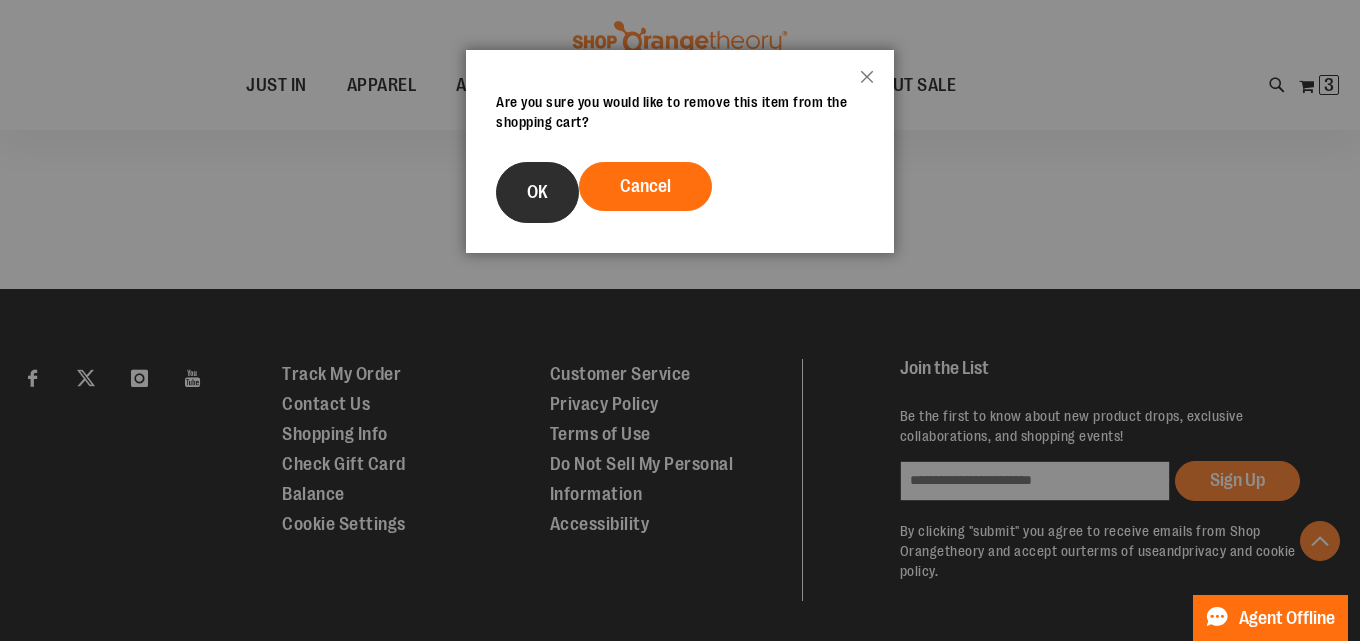 click on "OK" at bounding box center (537, 192) 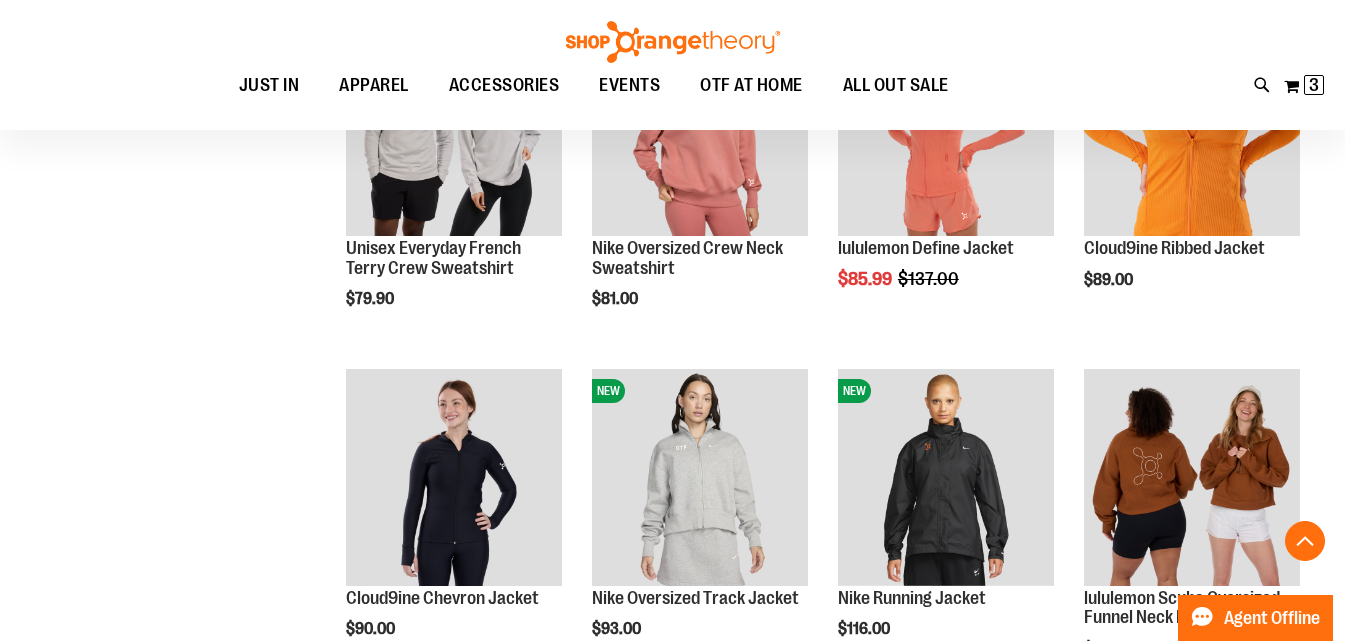 scroll, scrollTop: 2086, scrollLeft: 0, axis: vertical 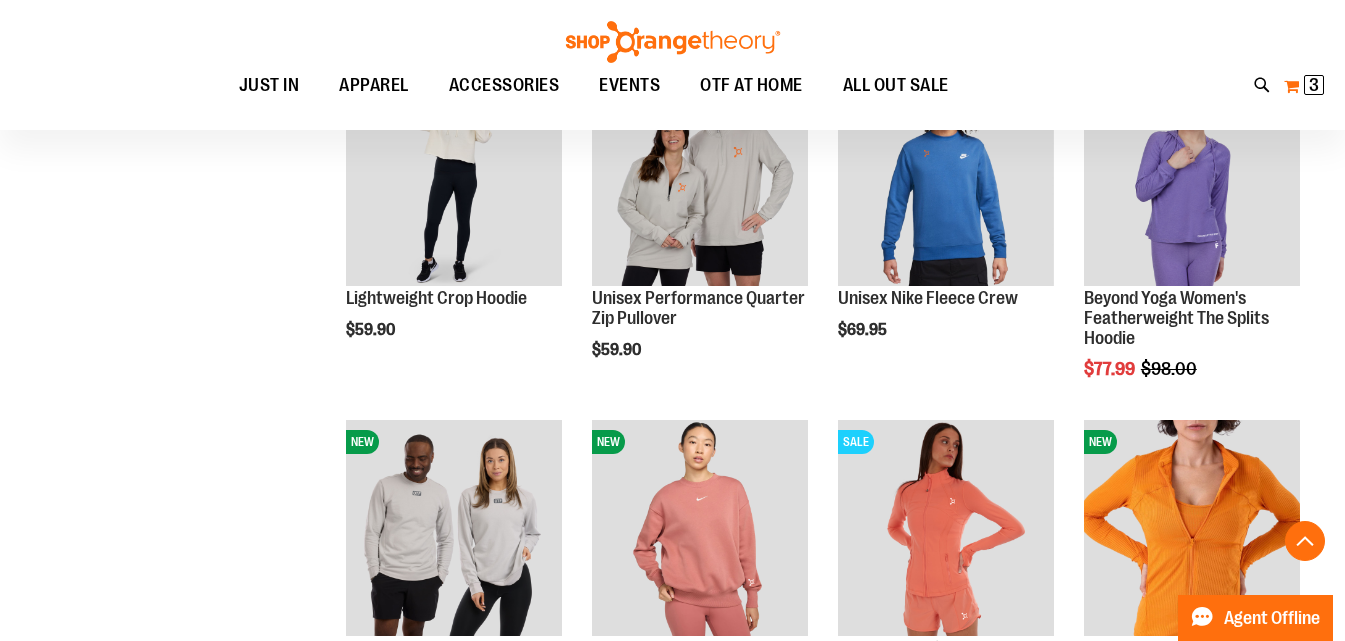 click on "My Cart
3
3
items" at bounding box center (1304, 86) 